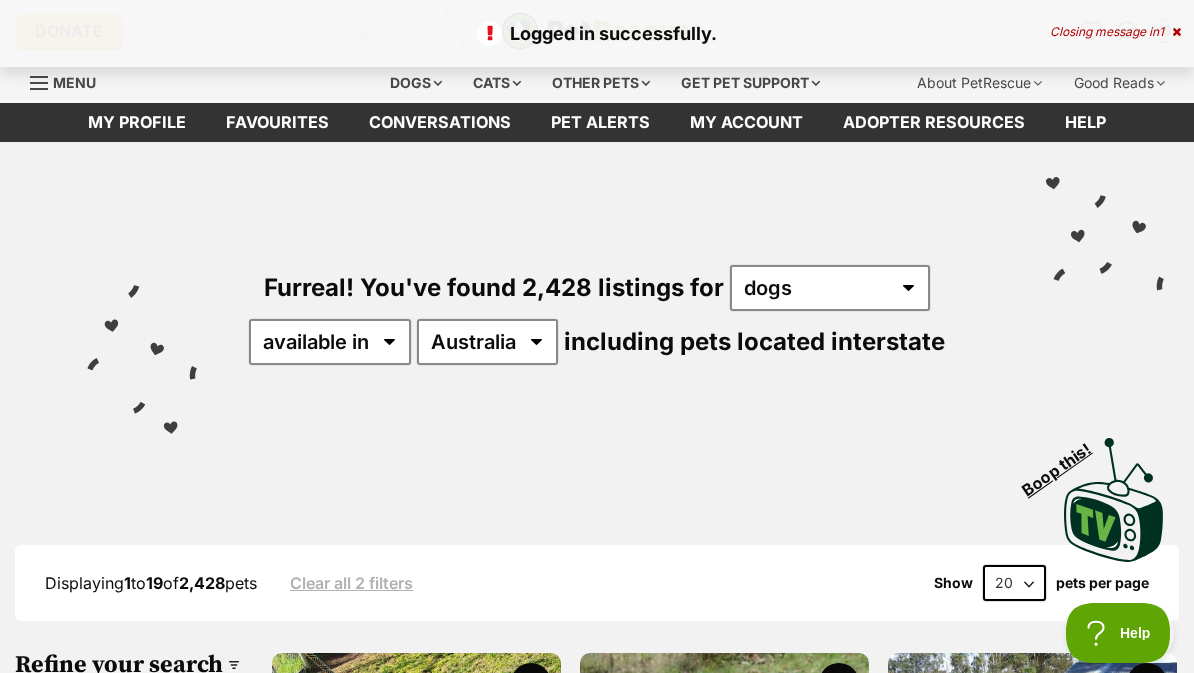 scroll, scrollTop: 0, scrollLeft: 0, axis: both 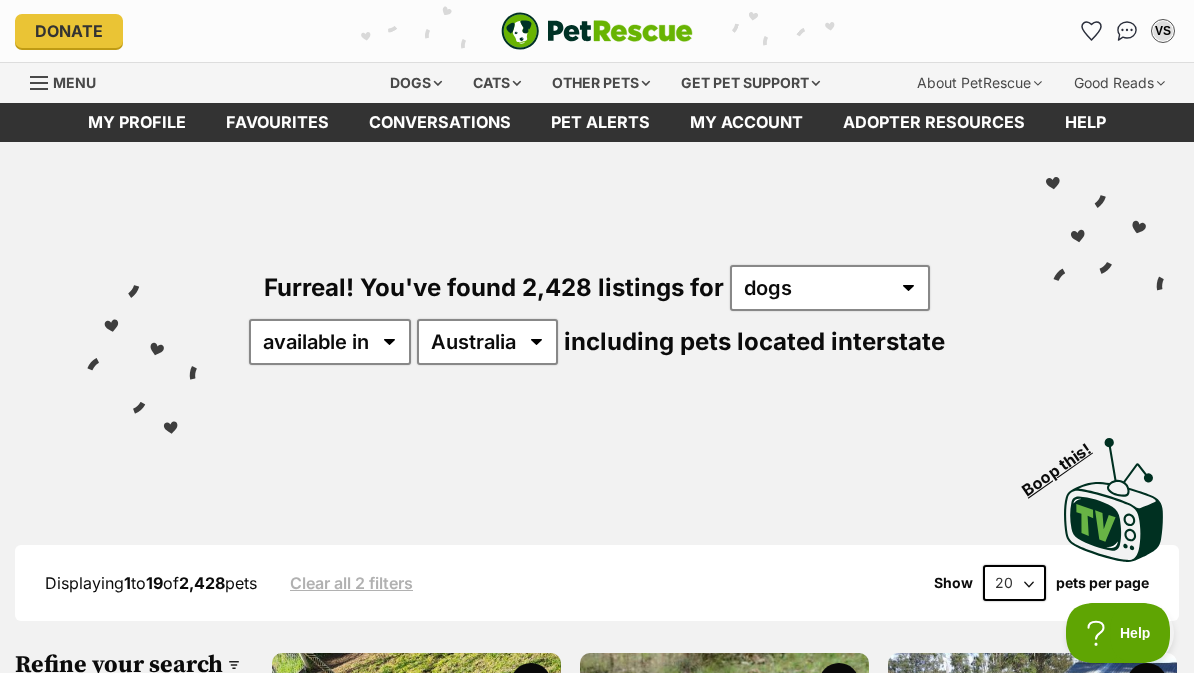click at bounding box center [1127, 31] 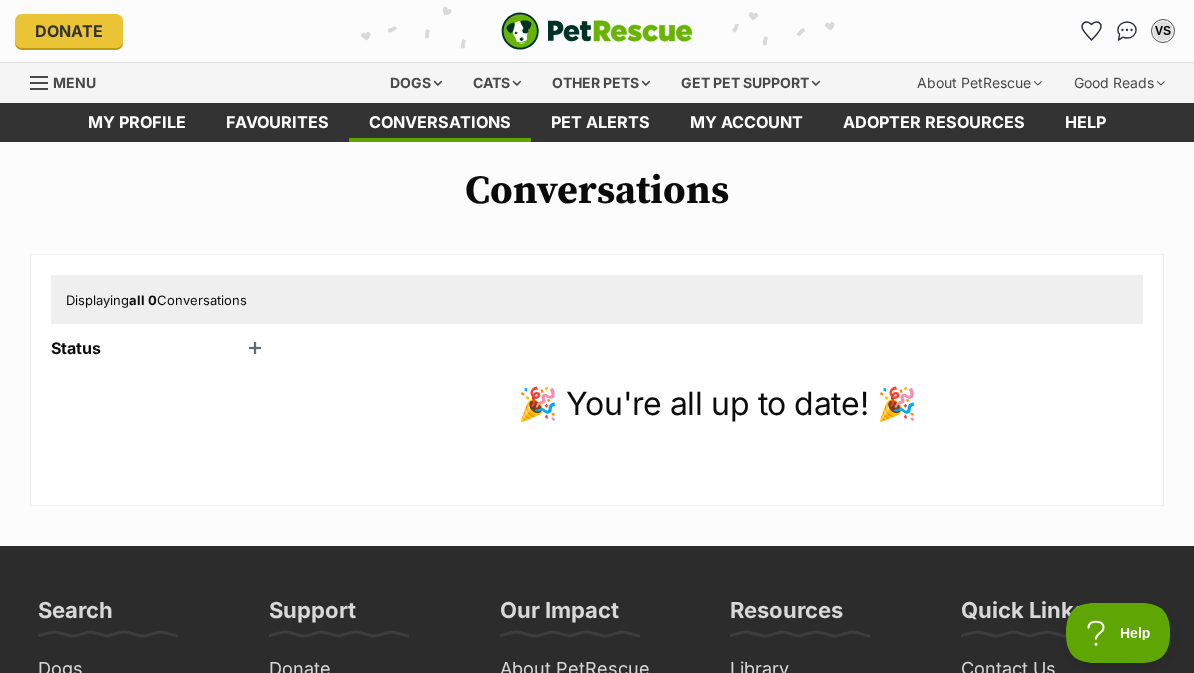 scroll, scrollTop: 0, scrollLeft: 0, axis: both 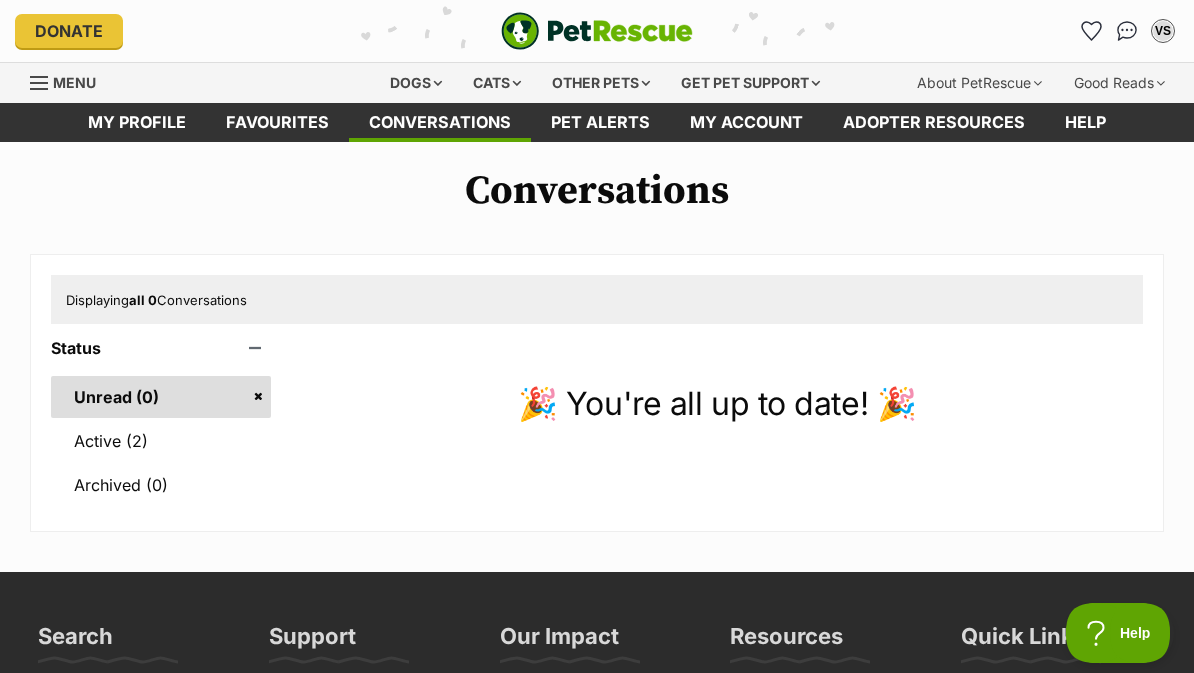 click on "Active (2)" at bounding box center [161, 441] 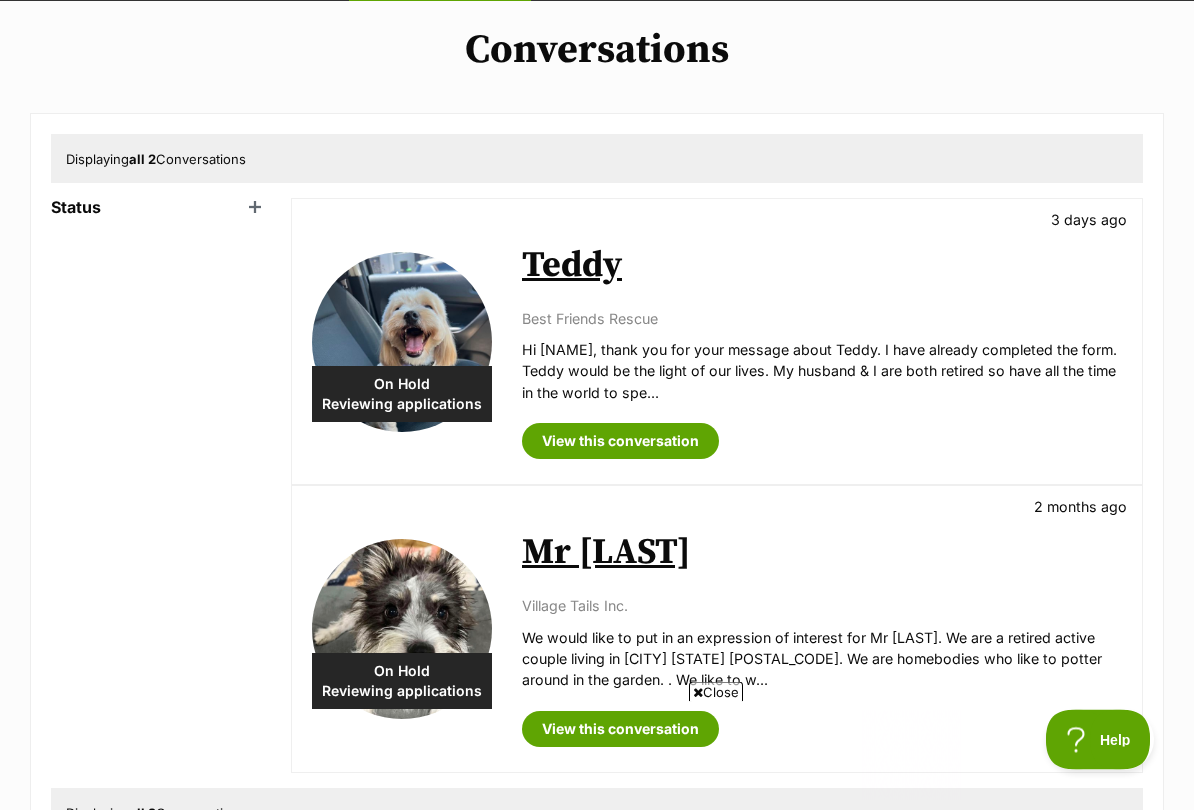 scroll, scrollTop: 148, scrollLeft: 0, axis: vertical 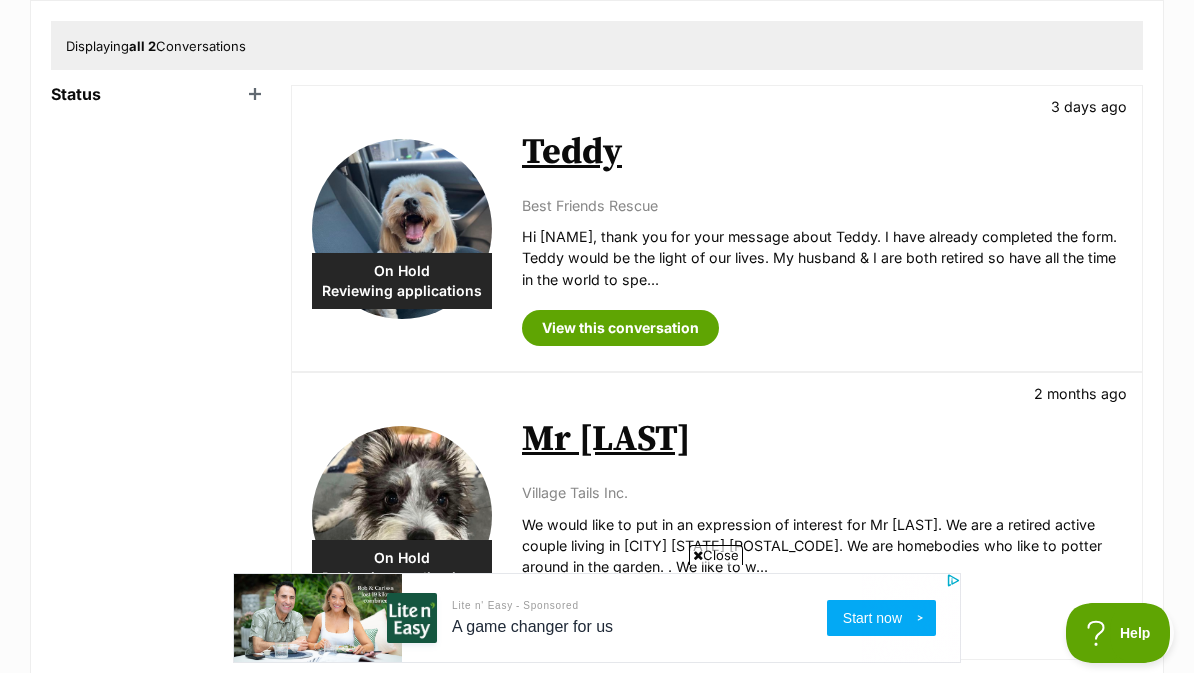 click on "View this conversation" at bounding box center [620, 328] 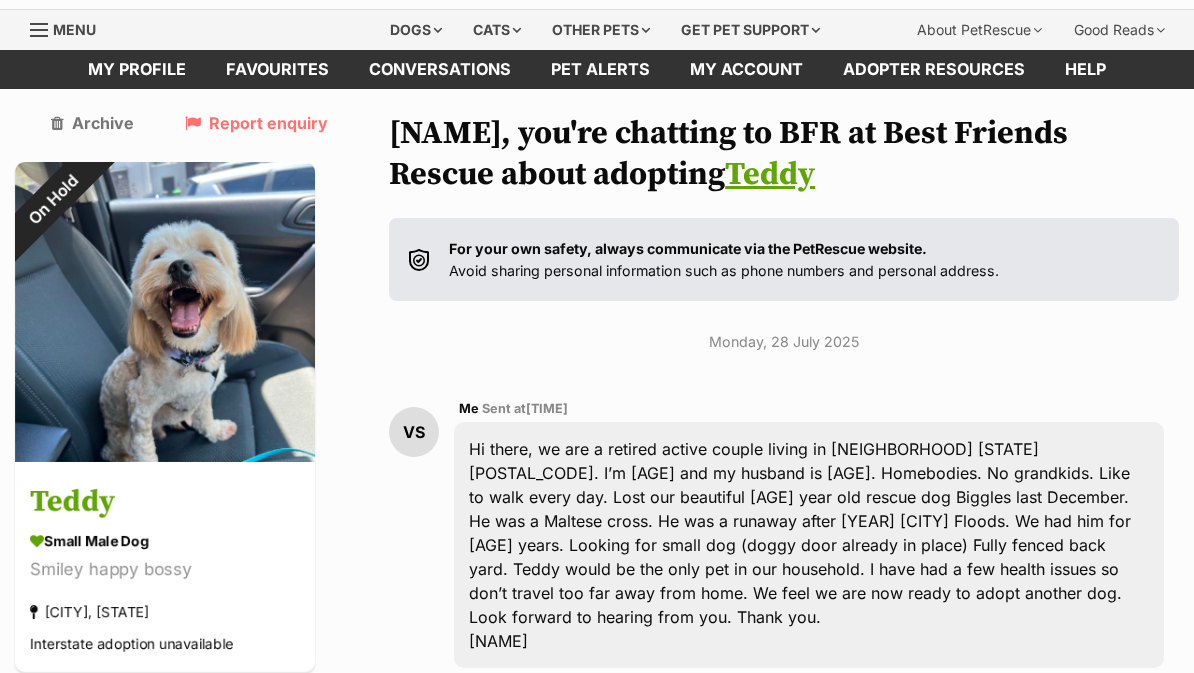 scroll, scrollTop: 39, scrollLeft: 0, axis: vertical 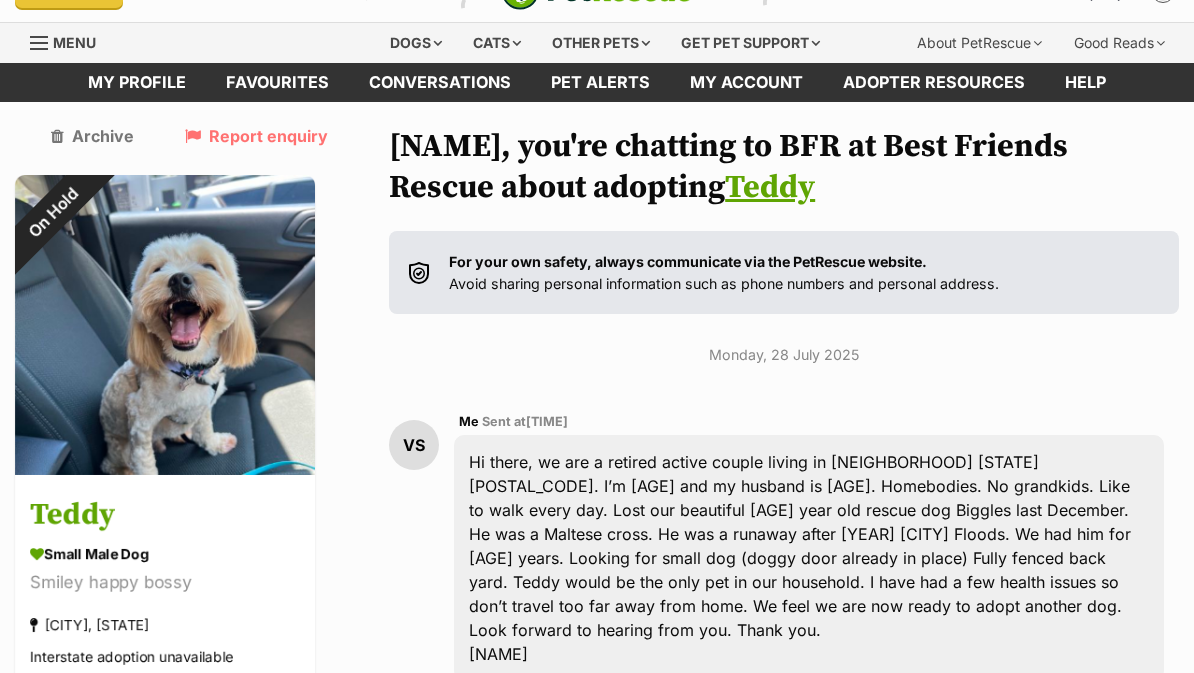 click on "Teddy" at bounding box center [770, 189] 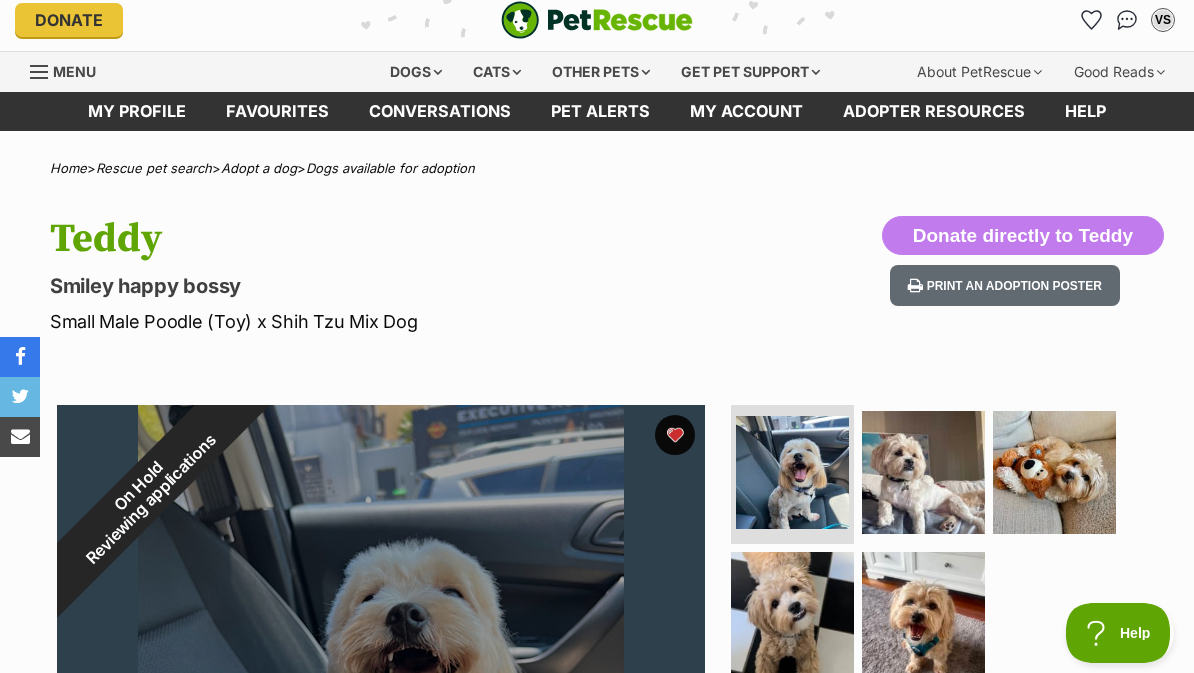 scroll, scrollTop: 0, scrollLeft: 0, axis: both 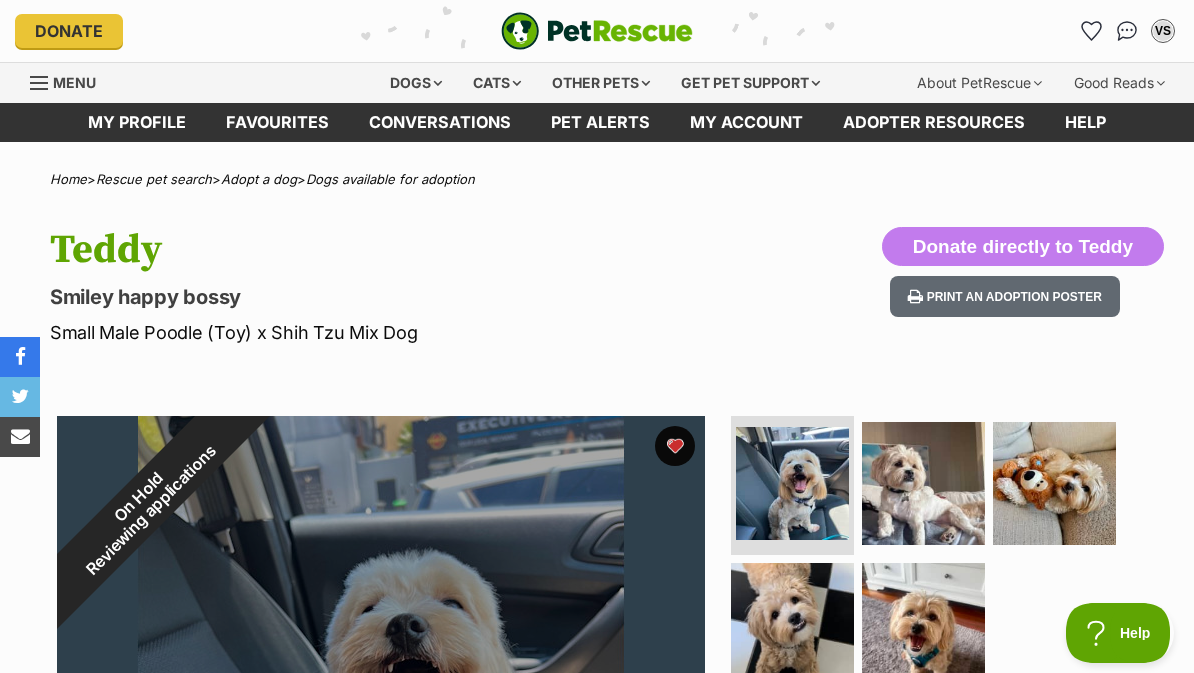 click at bounding box center (1127, 31) 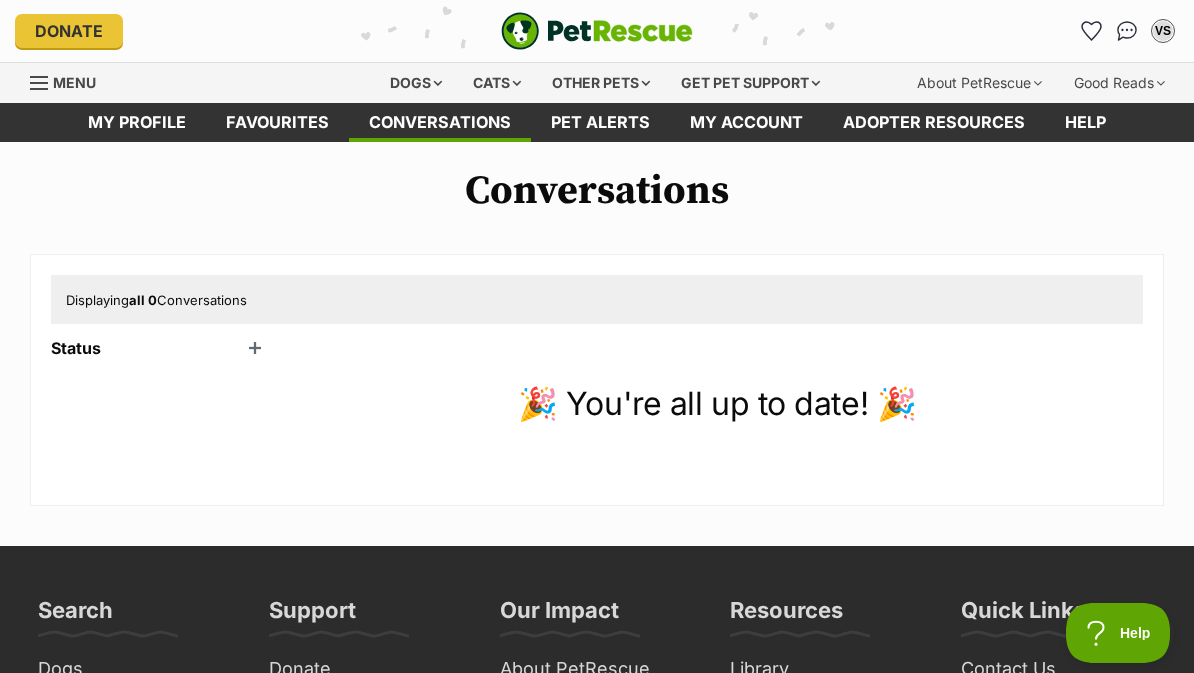 scroll, scrollTop: 0, scrollLeft: 0, axis: both 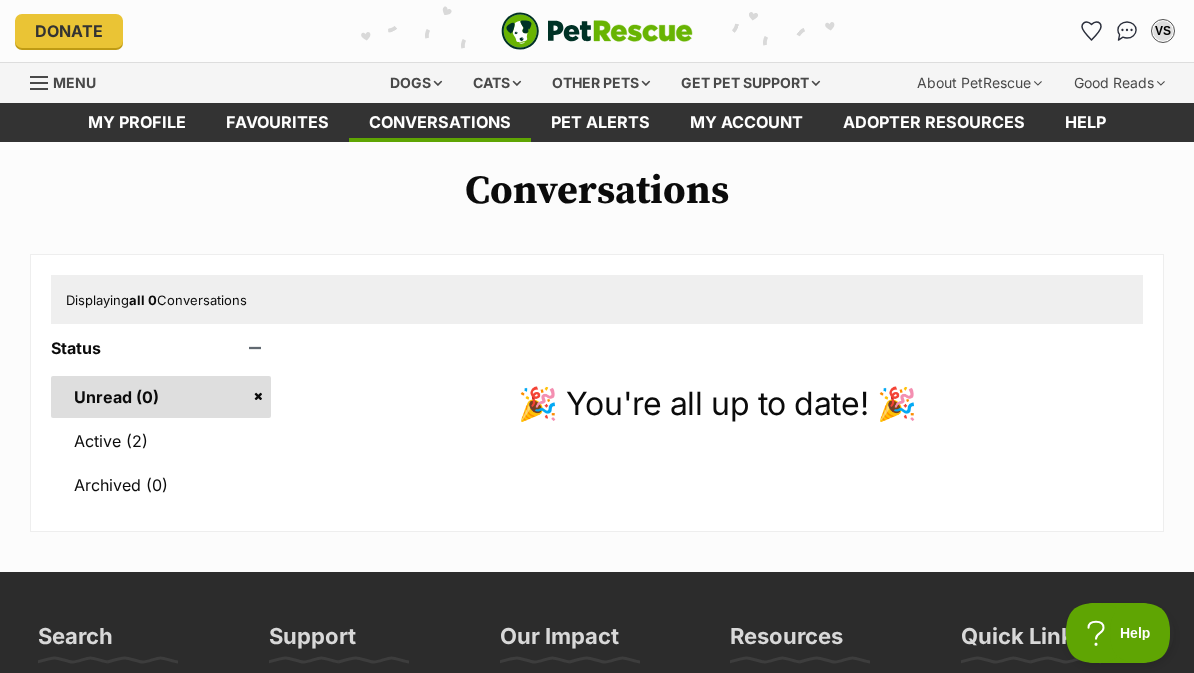 click on "Active (2)" at bounding box center [161, 441] 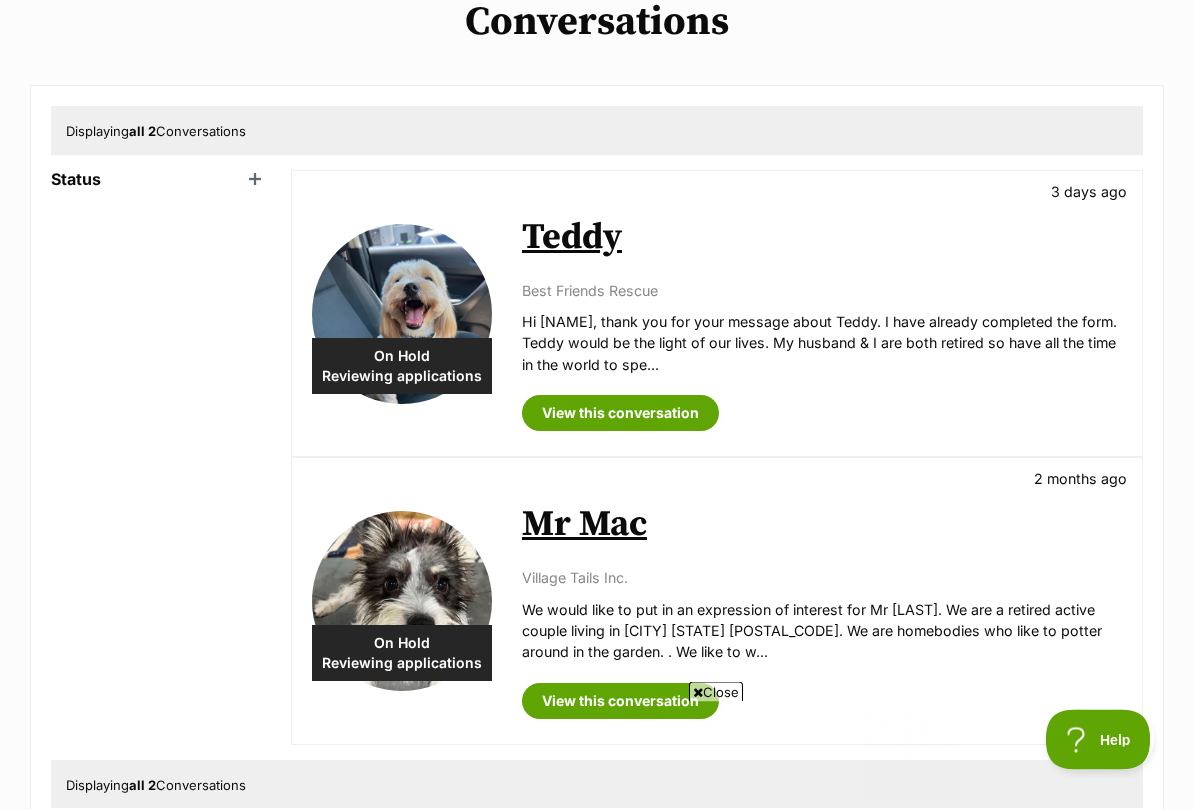 scroll, scrollTop: 0, scrollLeft: 0, axis: both 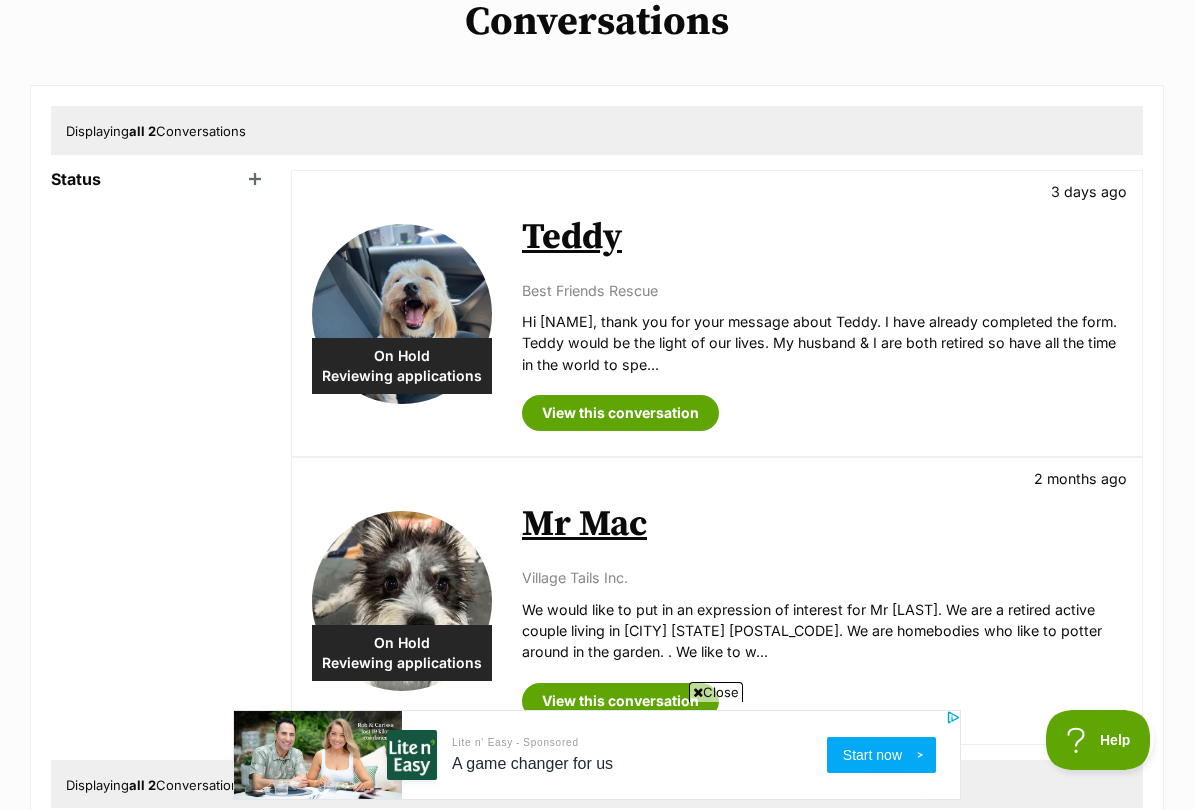 click on "View this conversation" at bounding box center (620, 413) 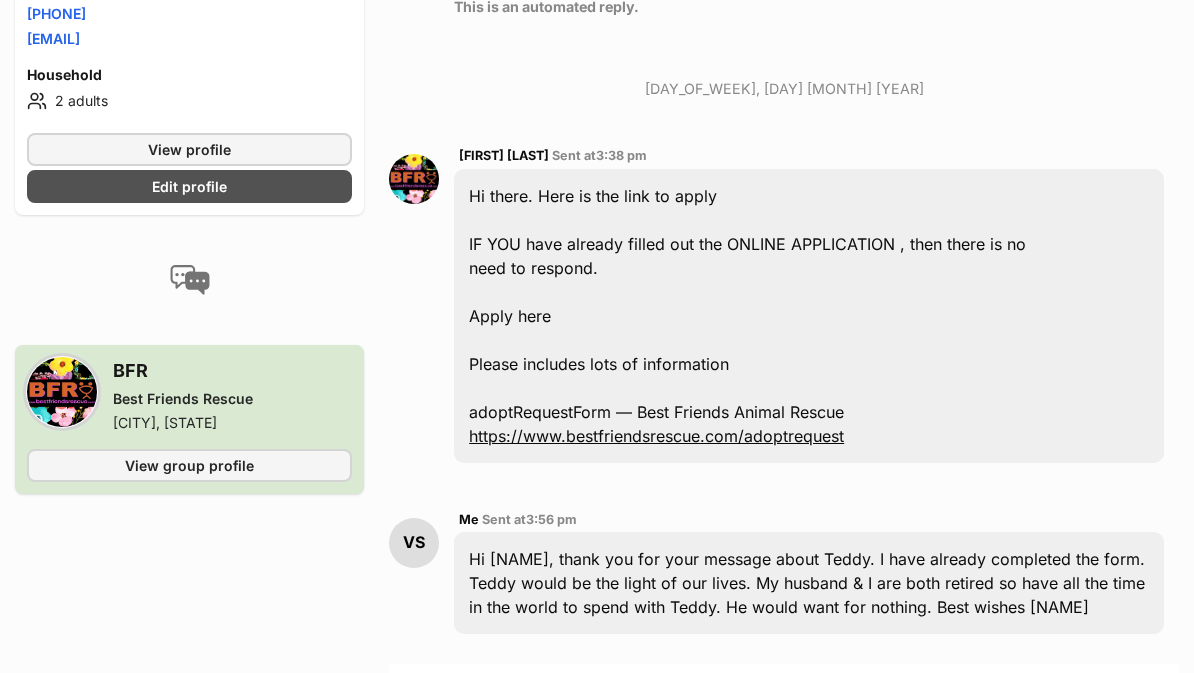 scroll, scrollTop: 1600, scrollLeft: 0, axis: vertical 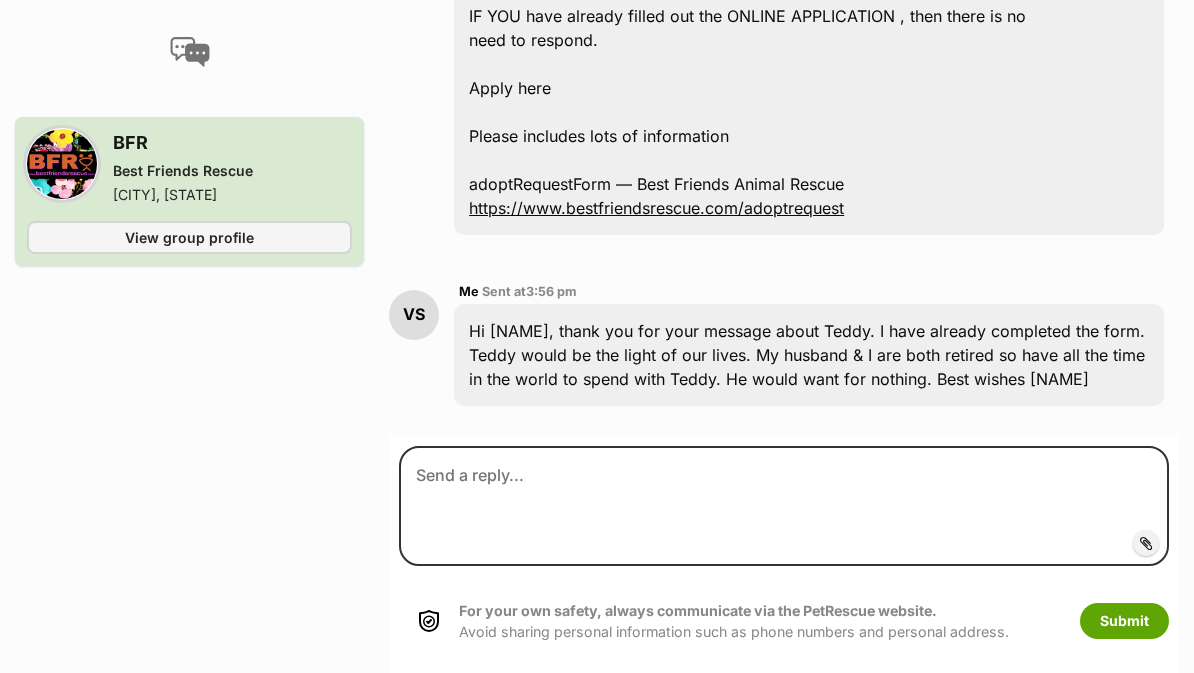 click at bounding box center (1146, 543) 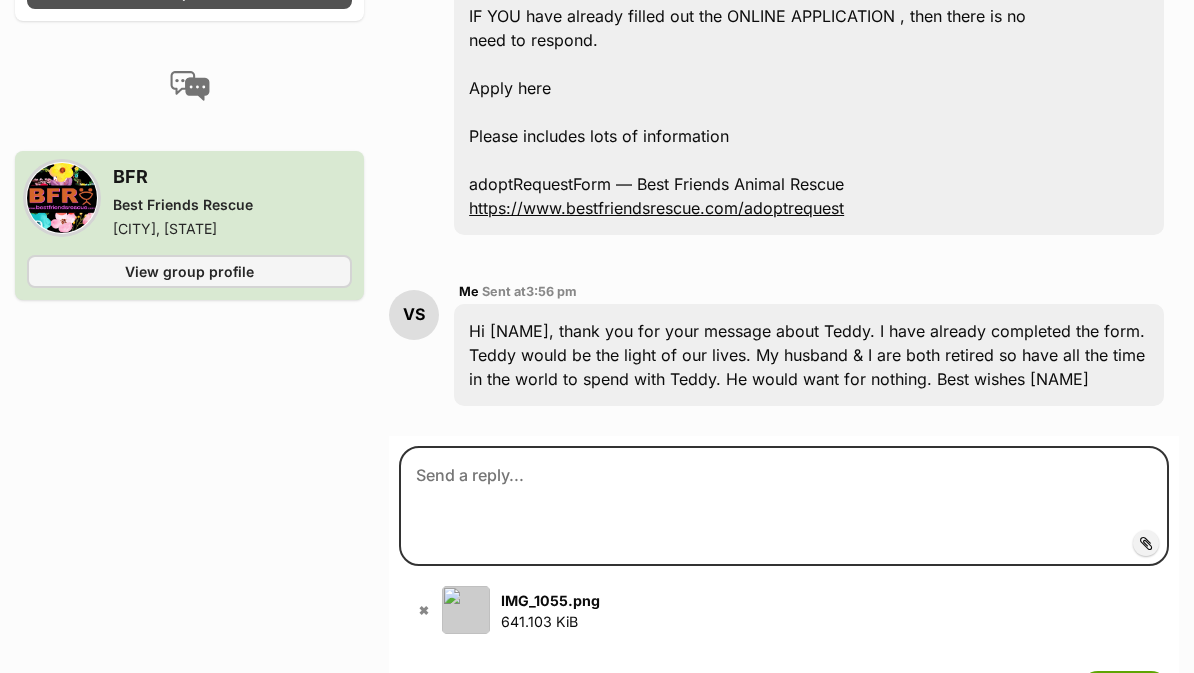 click at bounding box center (466, 610) 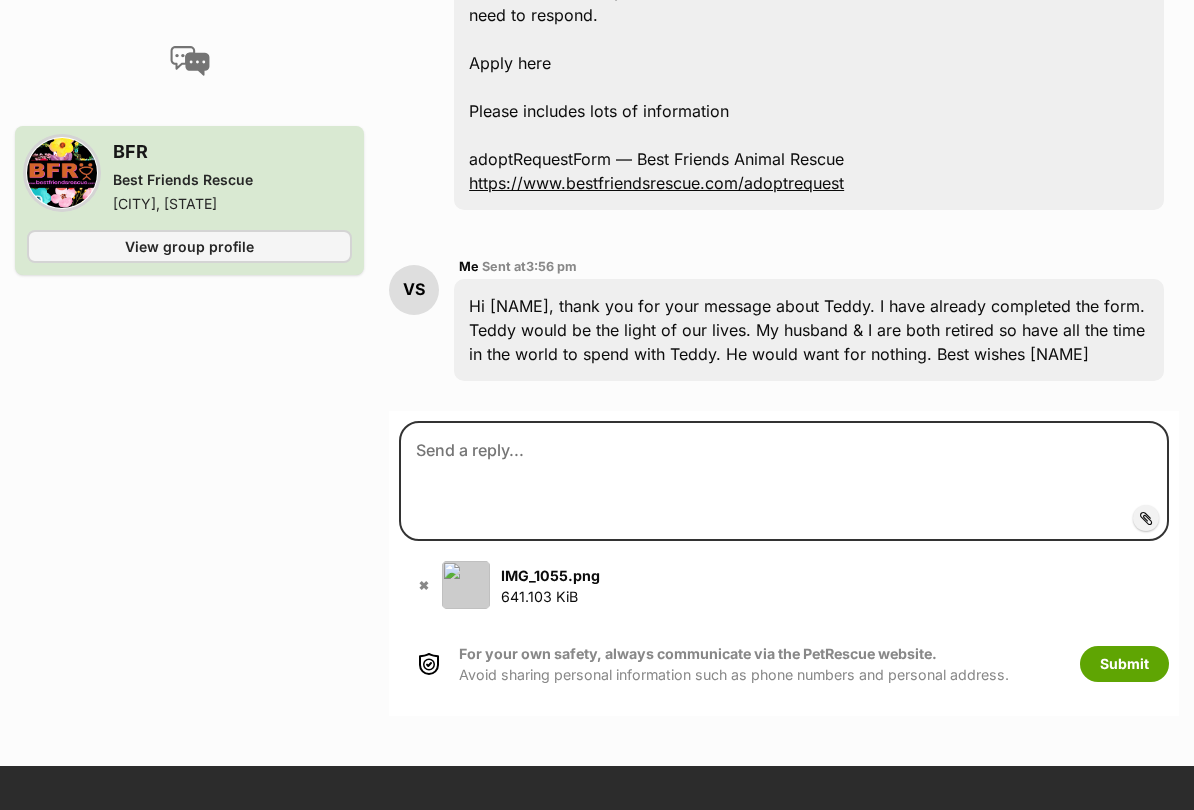 scroll, scrollTop: 1625, scrollLeft: 0, axis: vertical 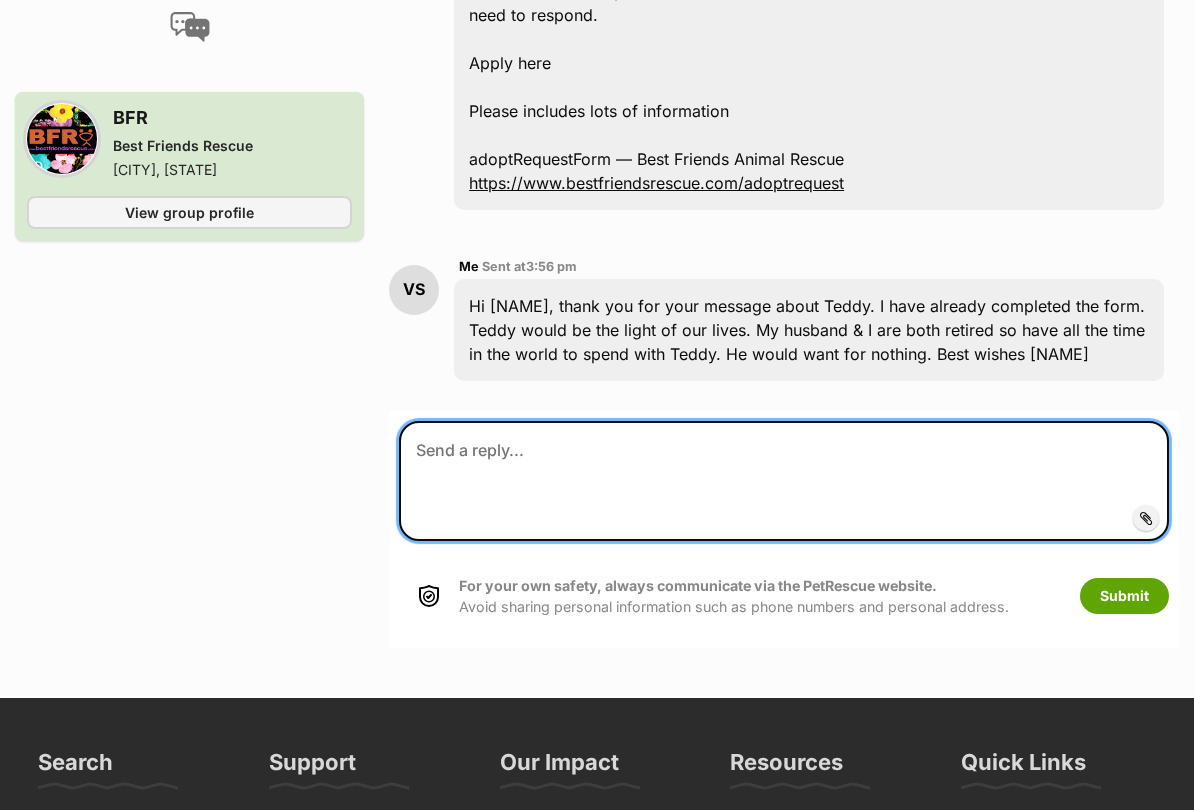 click at bounding box center [784, 481] 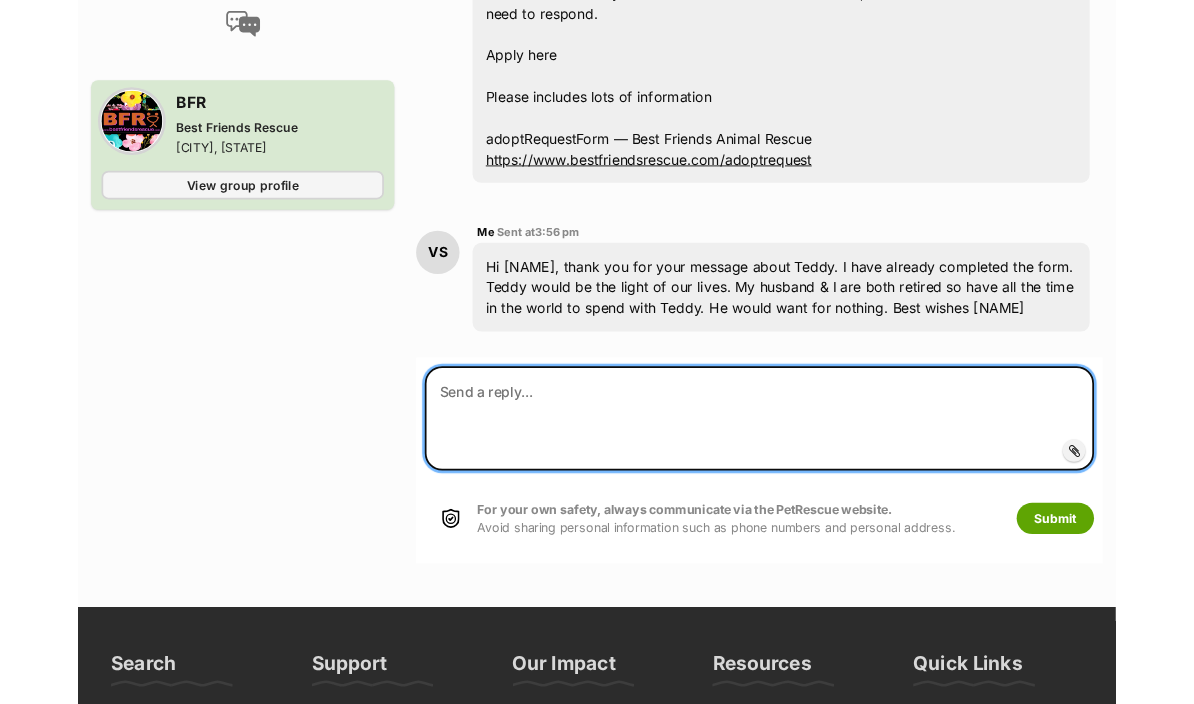 scroll, scrollTop: 1624, scrollLeft: 0, axis: vertical 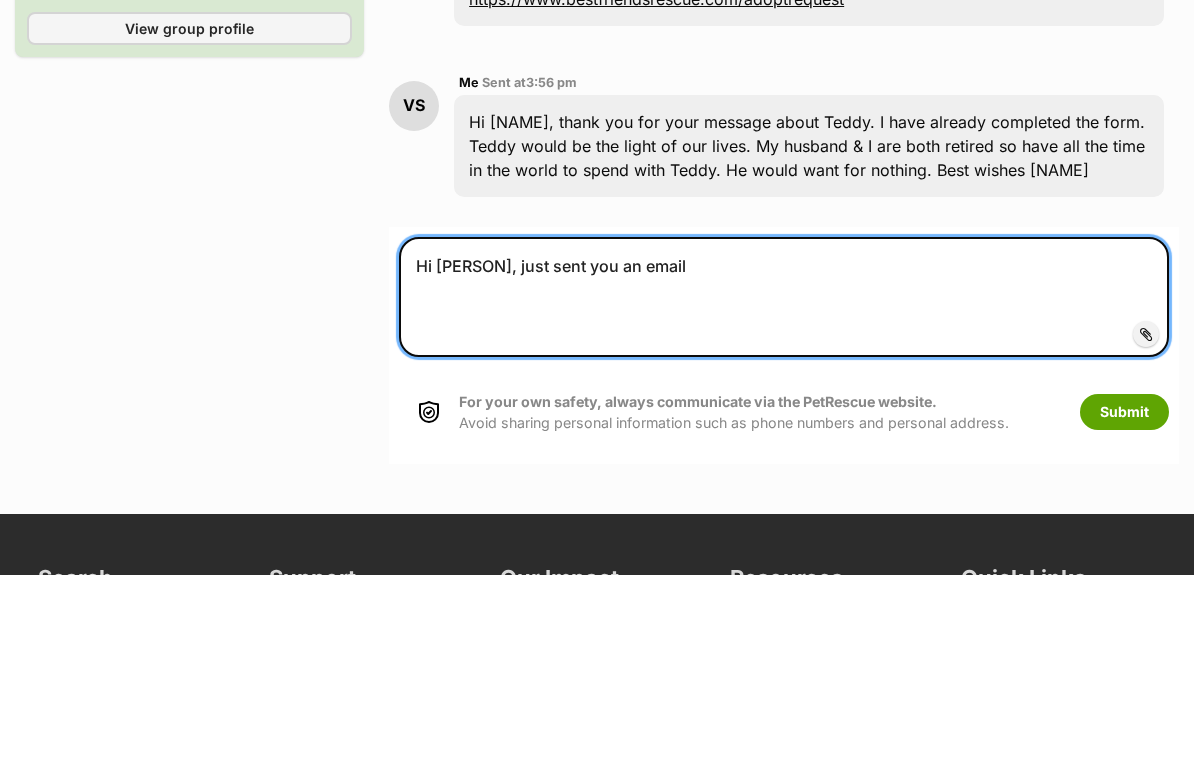 click on "Hi Linda, just sent you an email" at bounding box center (784, 482) 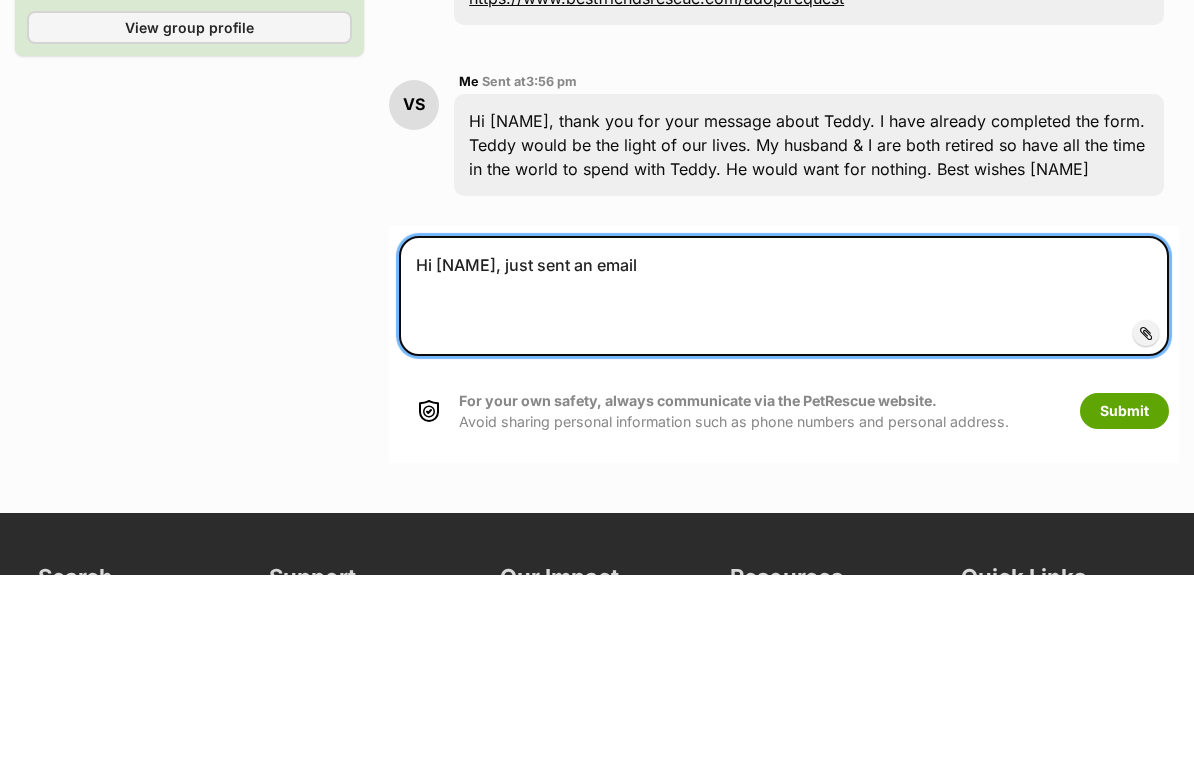 click on "Hi Linda, just sent an email" at bounding box center [784, 482] 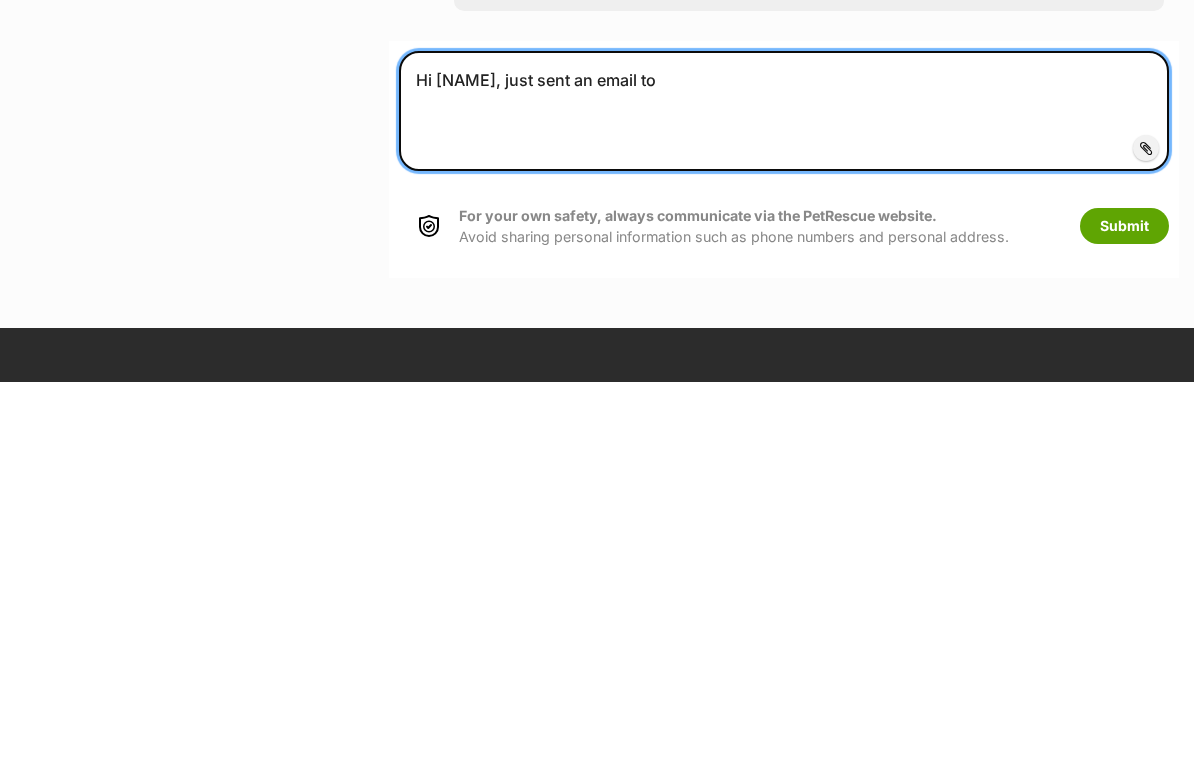 scroll, scrollTop: 1618, scrollLeft: 0, axis: vertical 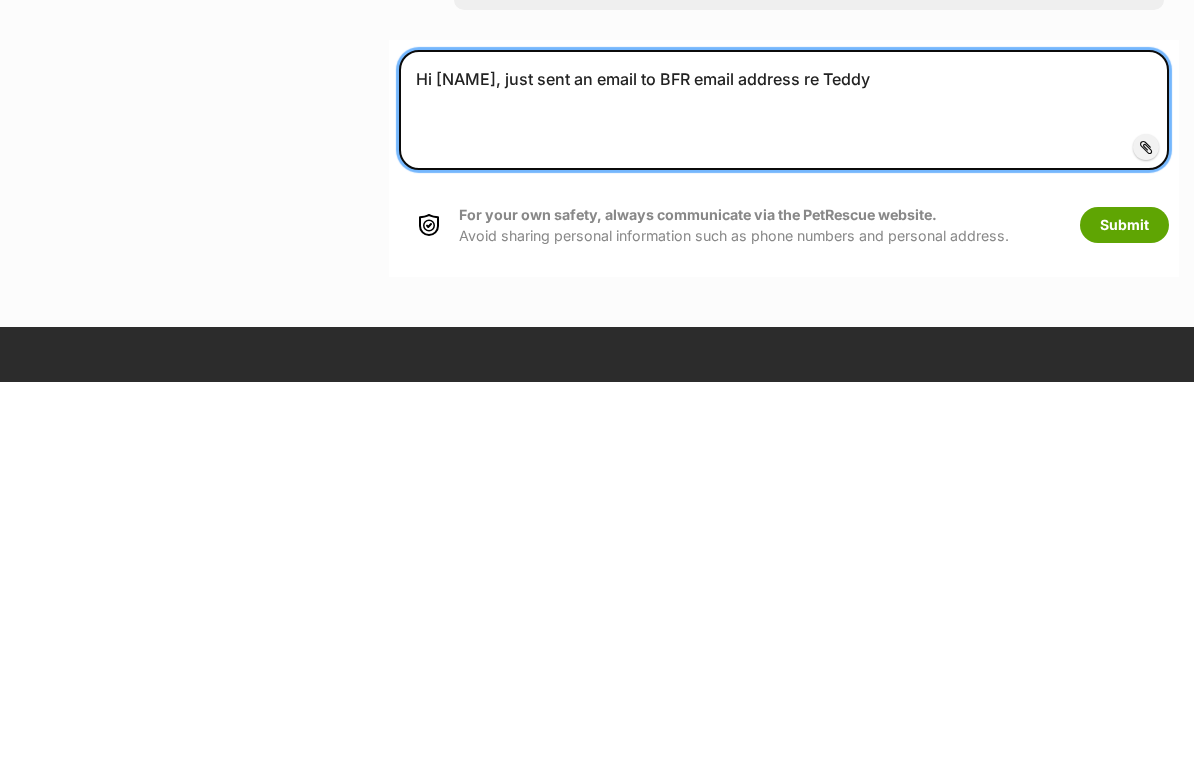 click on "Hi Linda, just sent an email to BFR email address re Teddy" at bounding box center [784, 488] 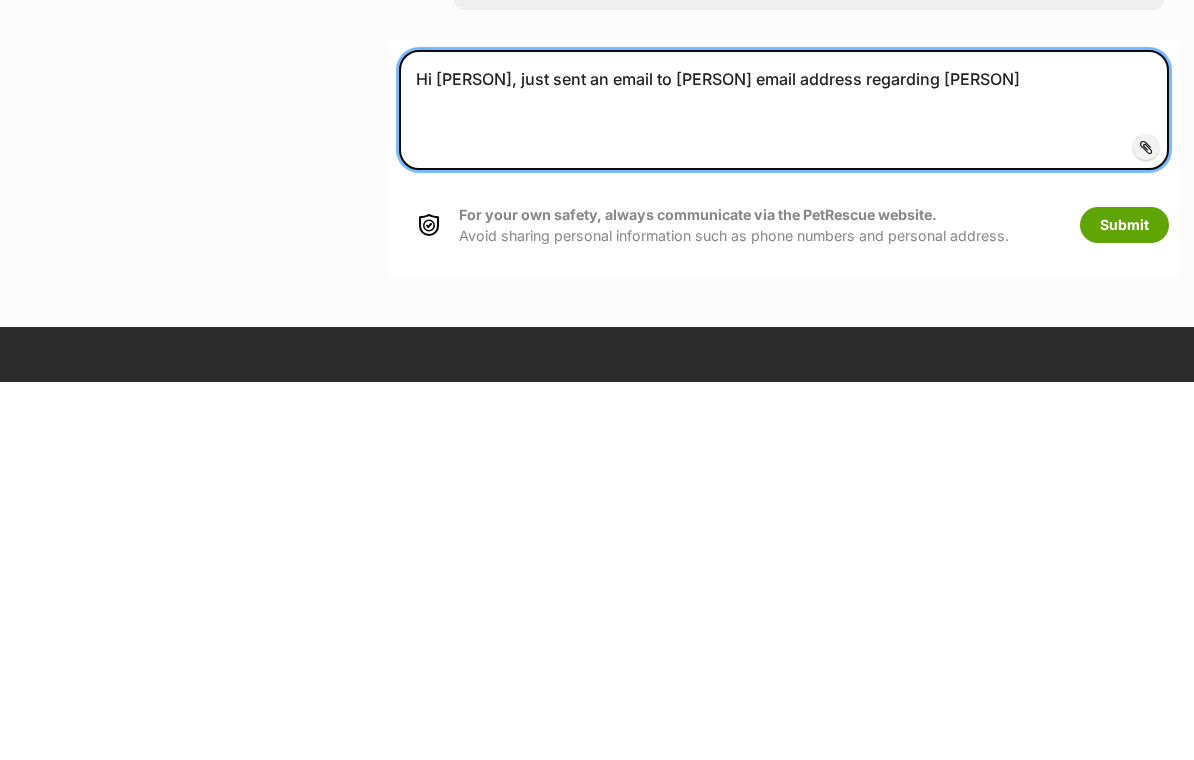 click on "Hi Linda, just sent an email to BFR email address regarding Teddy" at bounding box center [784, 488] 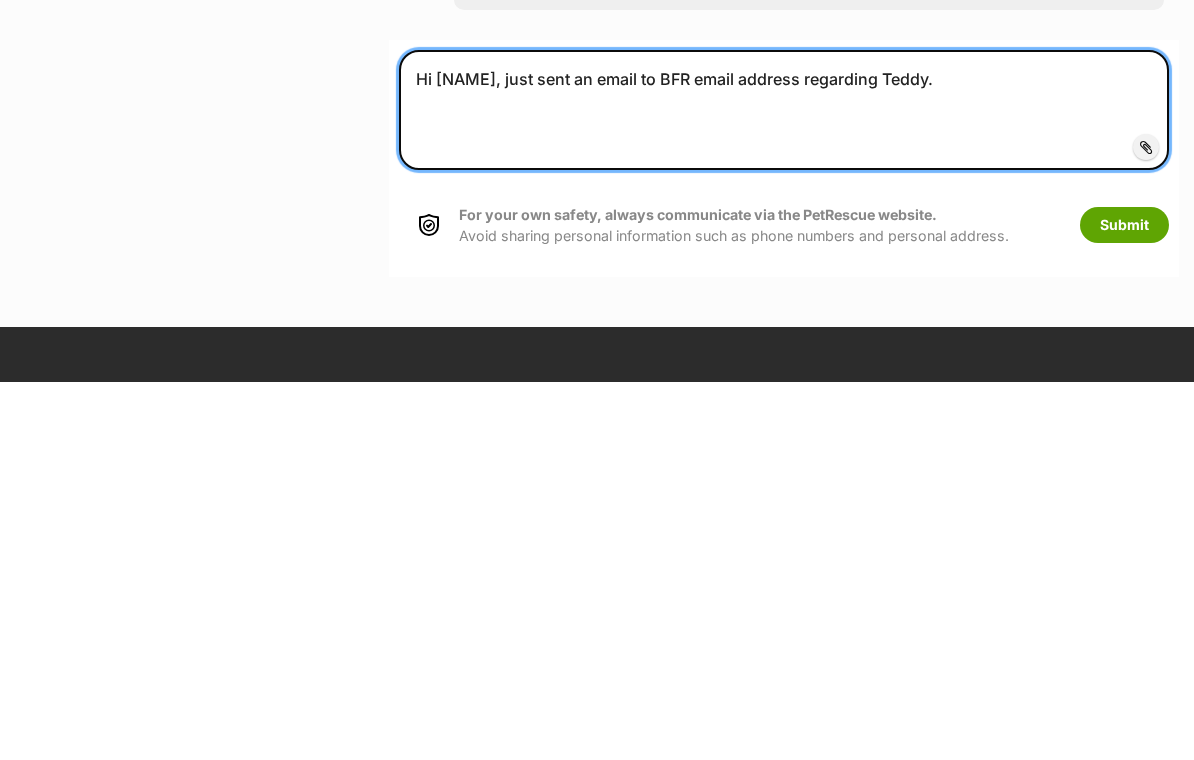 click on "Hi Linda, just sent an email to BFR email address regarding Teddy." at bounding box center (784, 488) 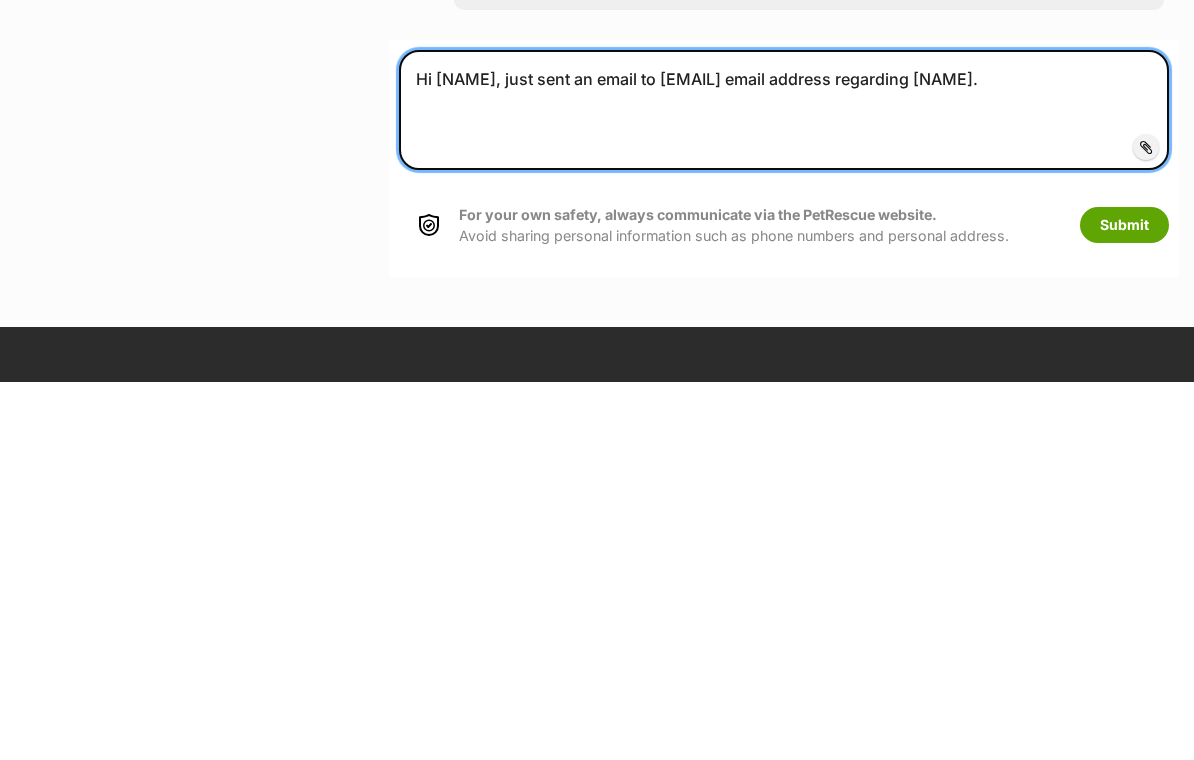 click on "Hi Linda, just sent an email to Admin BFR email address regarding Teddy." at bounding box center (784, 488) 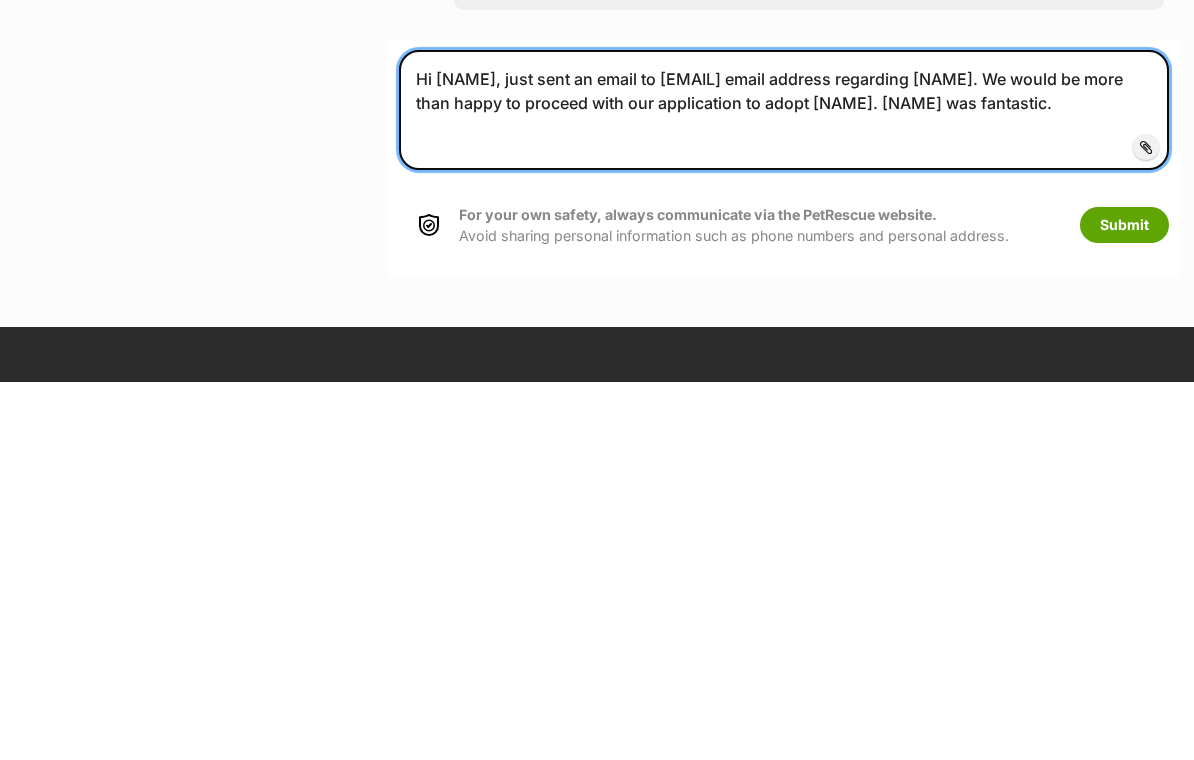 click on "Hi Linda, just sent an email to Admin BFR email address regarding Teddy. We would be more than happy to proceed with our application to adopt Teddy. Ruby was fantastic." at bounding box center (784, 488) 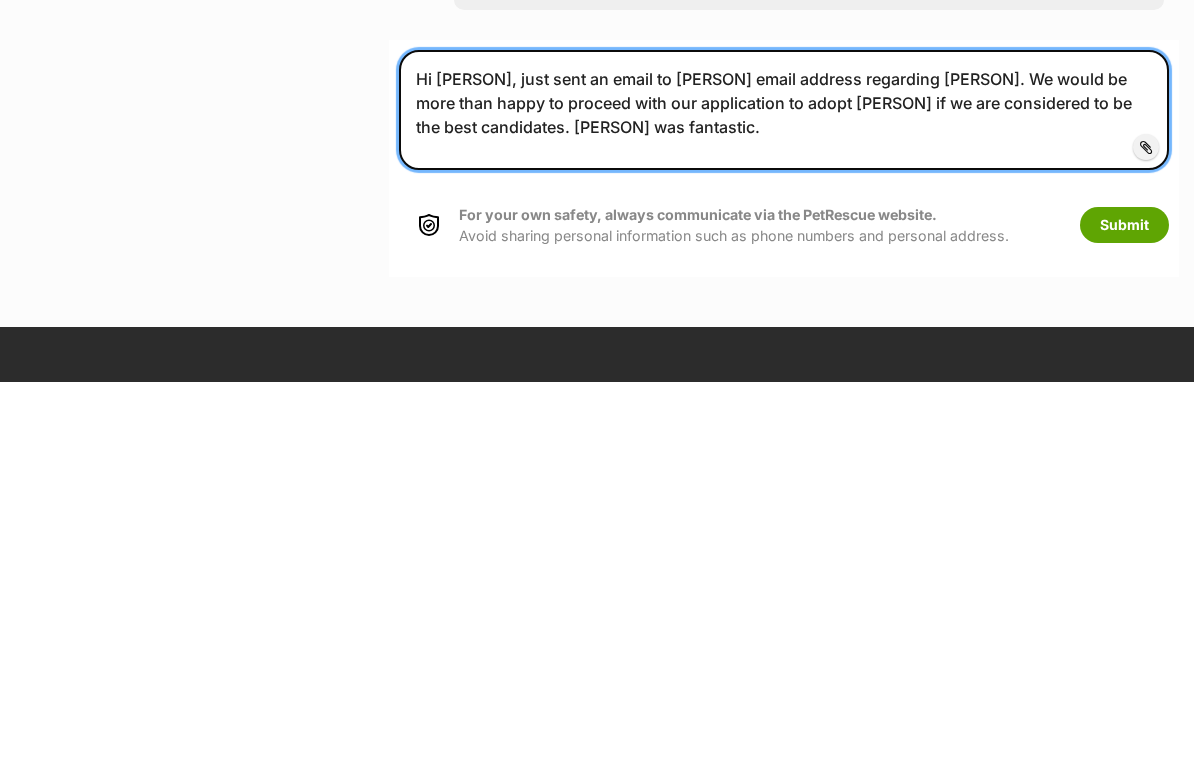 click on "Hi Linda, just sent an email to Admin BFR email address regarding Teddy. We would be more than happy to proceed with our application to adopt Teddy if we are considered to be the best candidates. Ruby was fantastic." at bounding box center (784, 488) 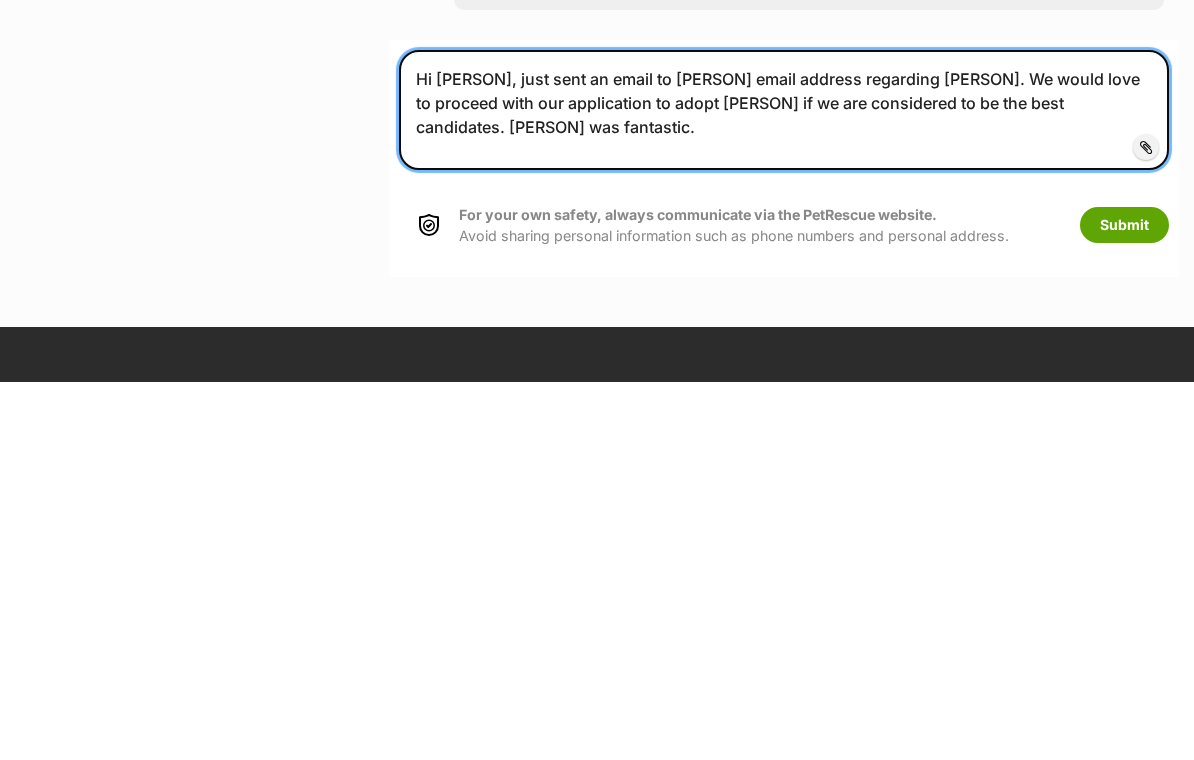 click on "Hi Linda, just sent an email to Admin BFR email address regarding Teddy. We would love to proceed with our application to adopt Teddy if we are considered to be the best candidates. Ruby was fantastic." at bounding box center (784, 488) 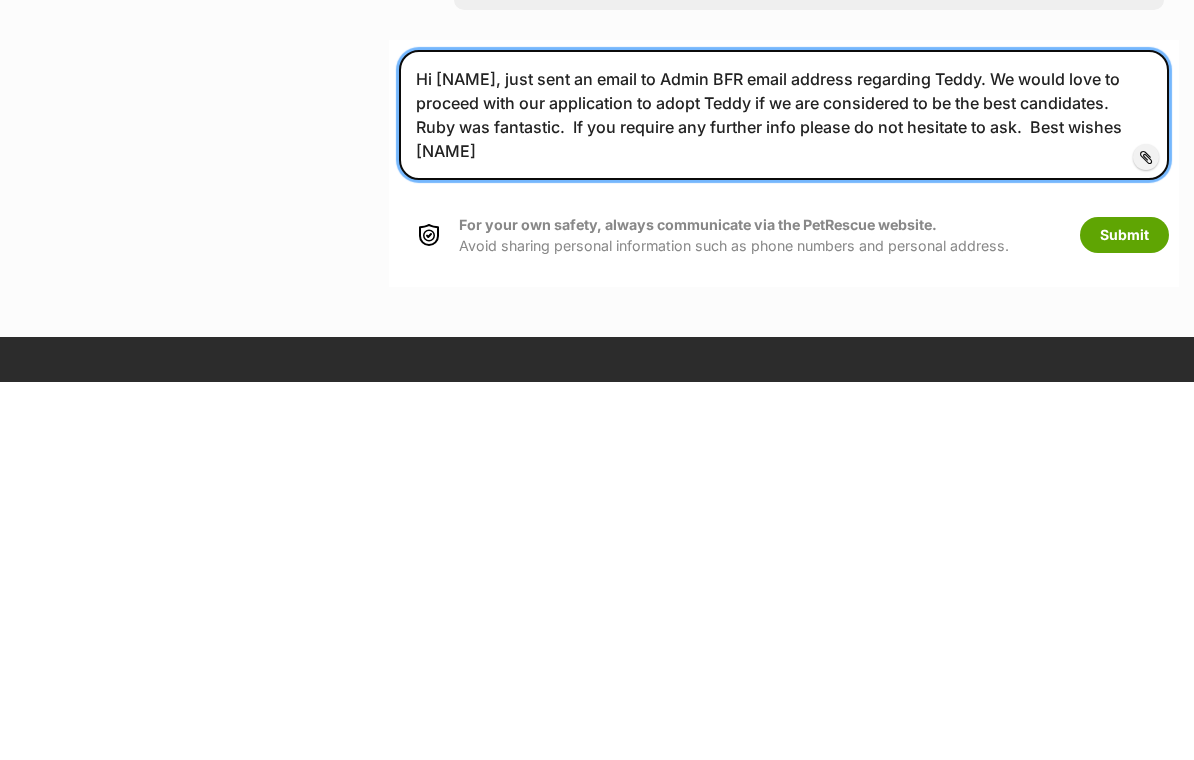 click on "Hi Linda, just sent an email to Admin BFR email address regarding Teddy. We would love to proceed with our application to adopt Teddy if we are considered to be the best candidates. Ruby was fantastic.  If you require any further info please do not hesitate to ask.  Best wishes Veronica" at bounding box center [784, 493] 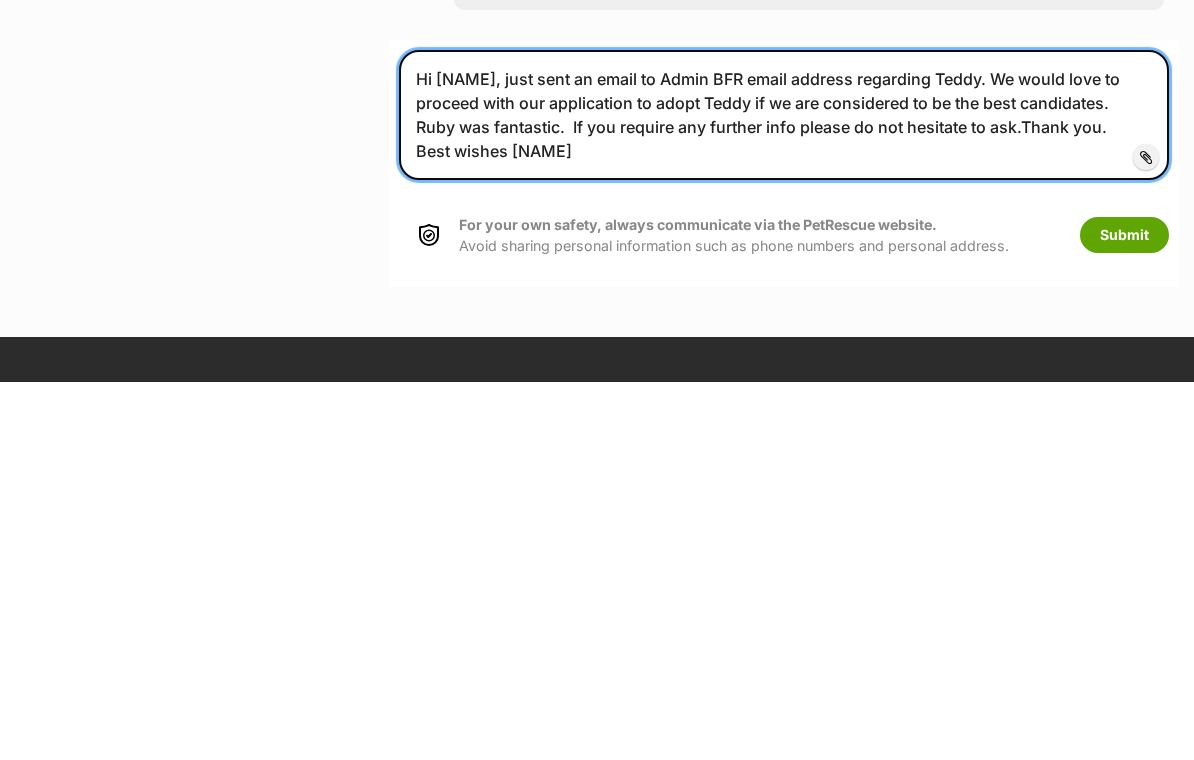 type on "Hi Linda, just sent an email to Admin BFR email address regarding Teddy. We would love to proceed with our application to adopt Teddy if we are considered to be the best candidates. Ruby was fantastic.  If you require any further info please do not hesitate to ask.Thank you.   Best wishes Veronica" 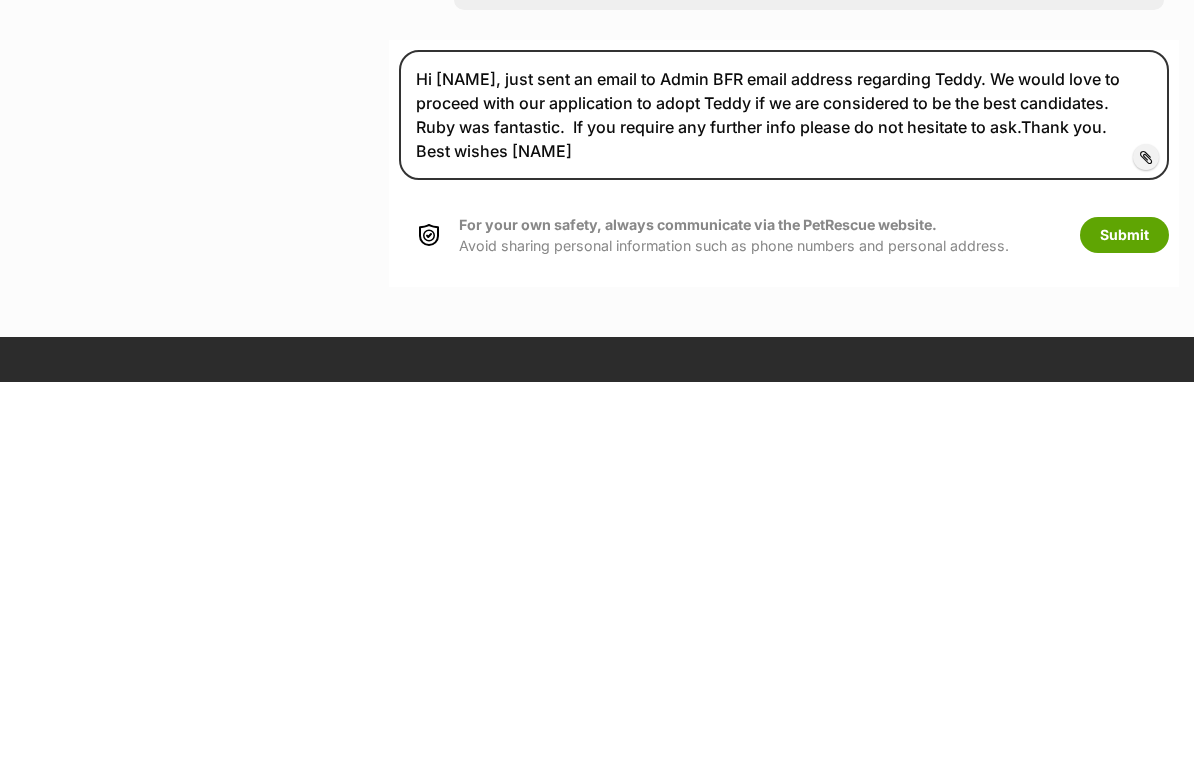 click on "Submit" at bounding box center (1124, 613) 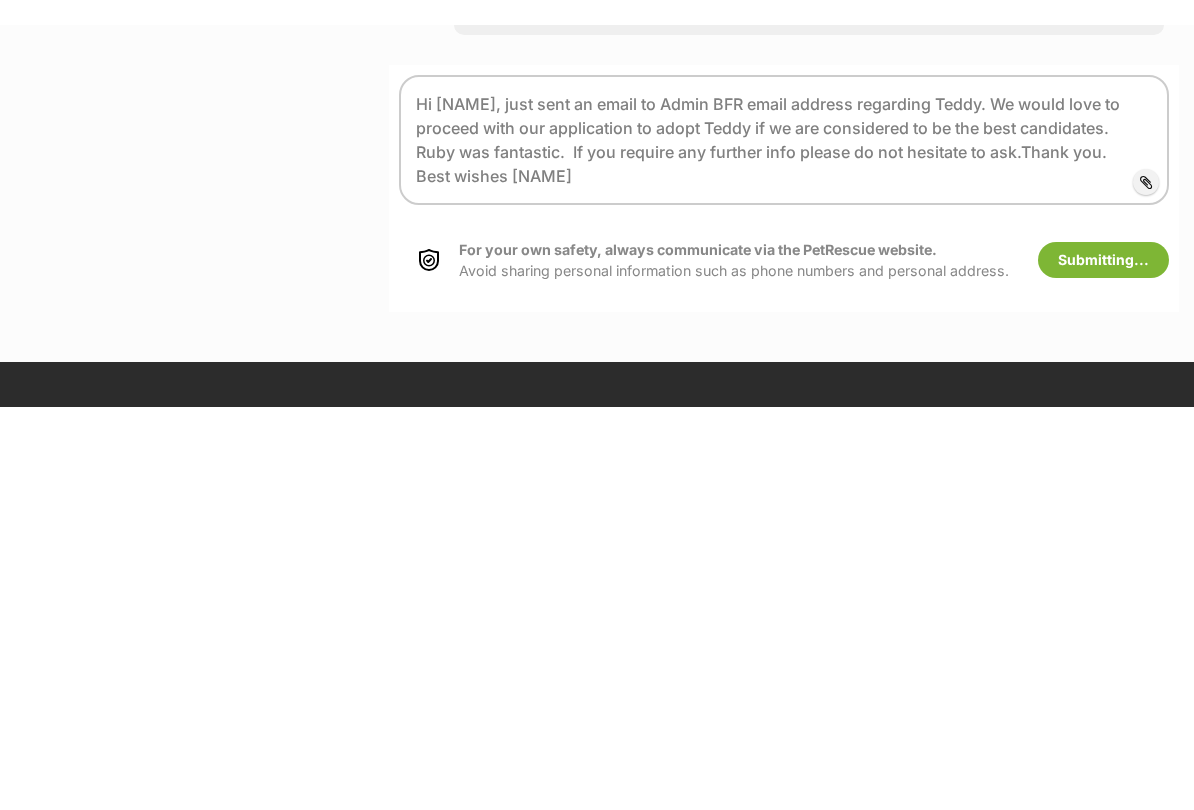 scroll, scrollTop: 1996, scrollLeft: 0, axis: vertical 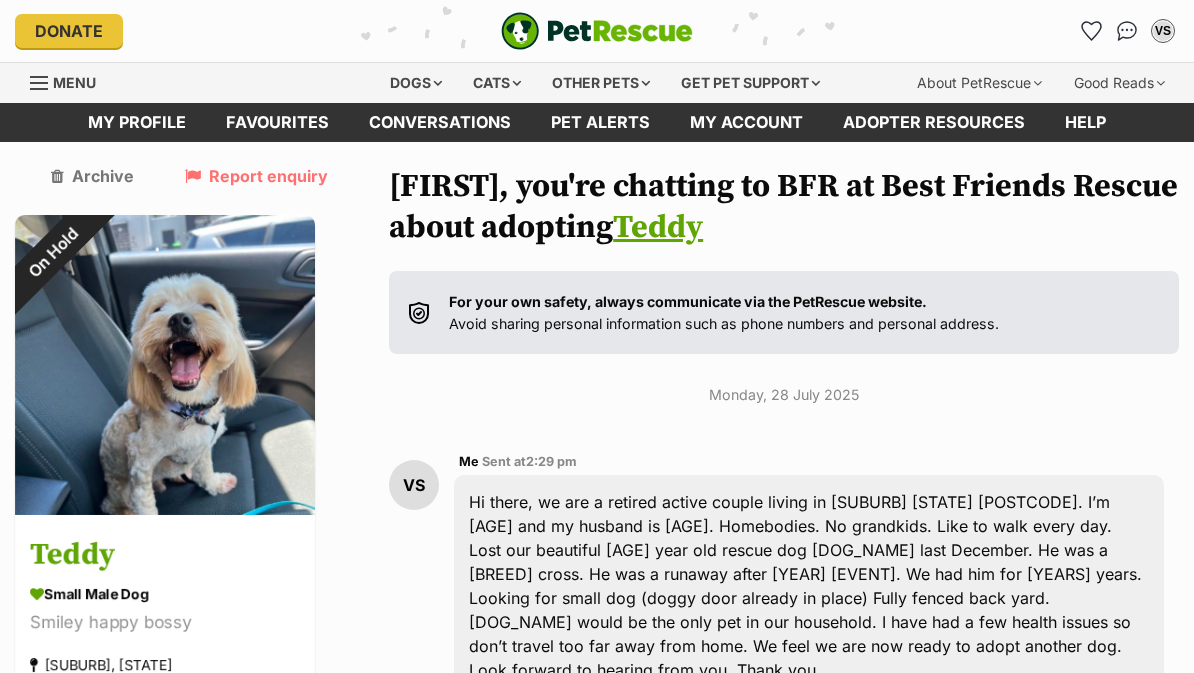 click on "My profile" at bounding box center (137, 122) 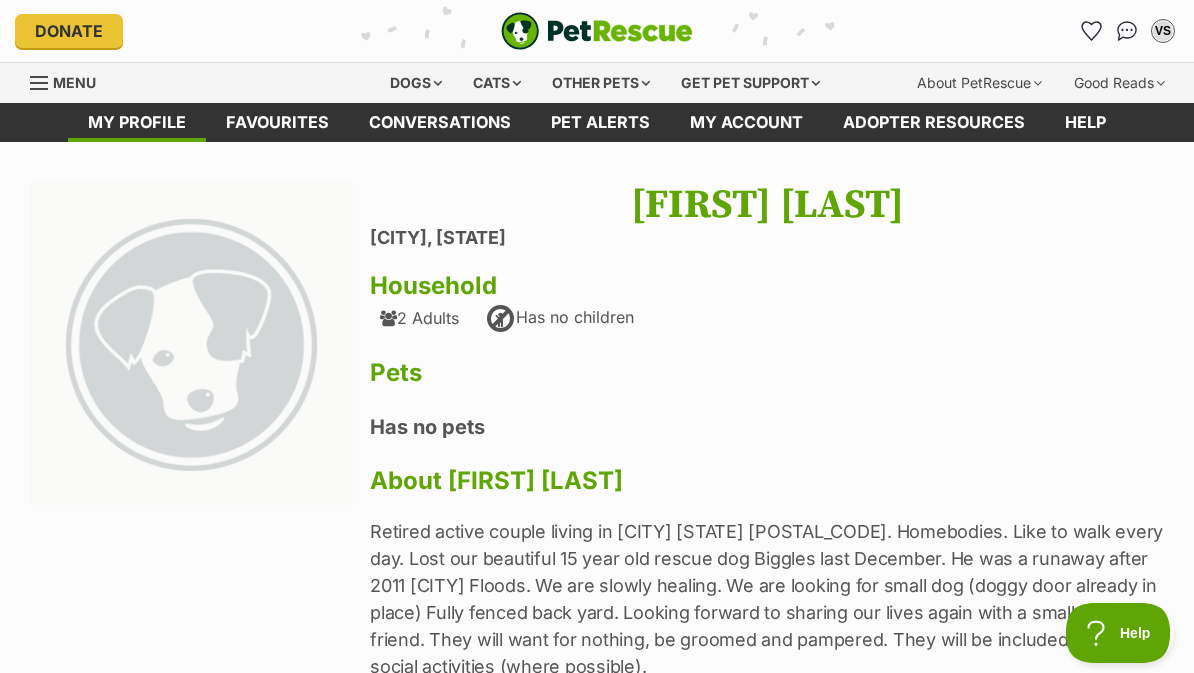 scroll, scrollTop: 0, scrollLeft: 0, axis: both 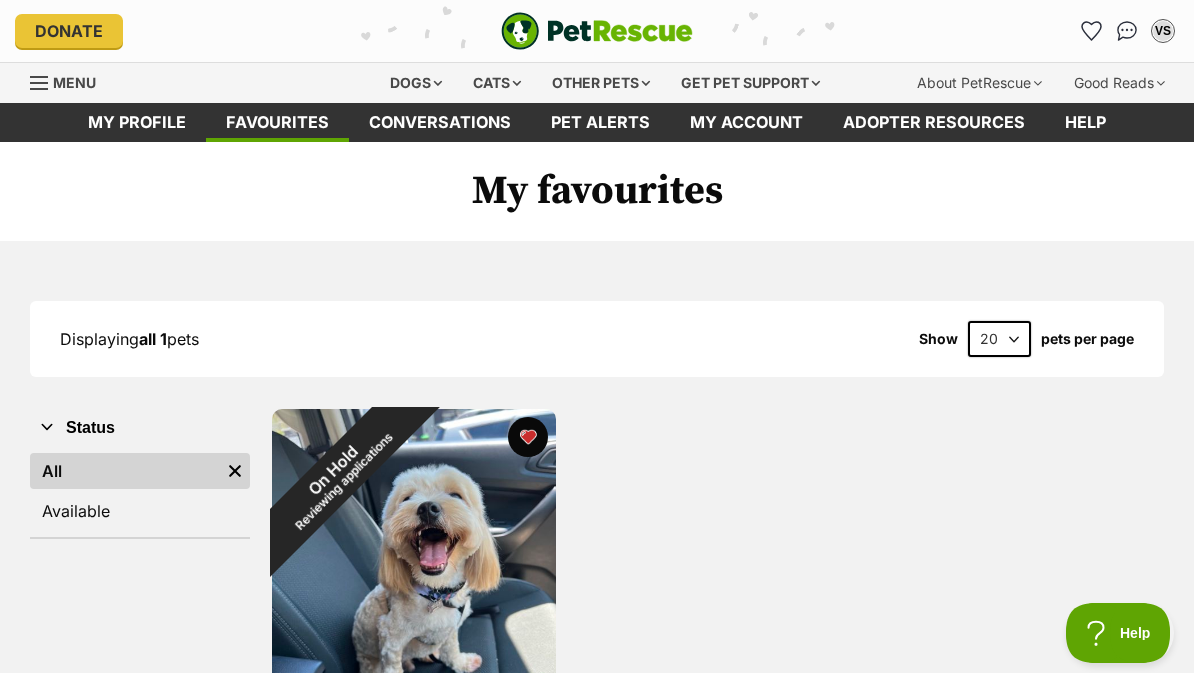 click on "Dogs" at bounding box center (416, 83) 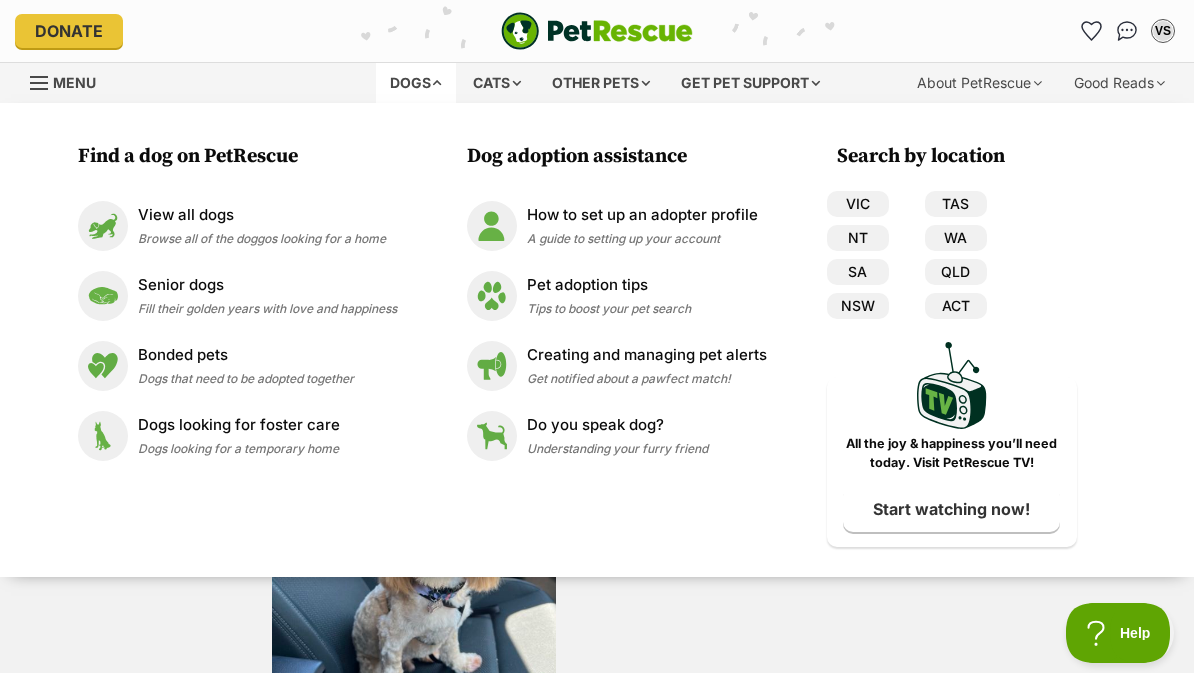 scroll, scrollTop: 0, scrollLeft: 0, axis: both 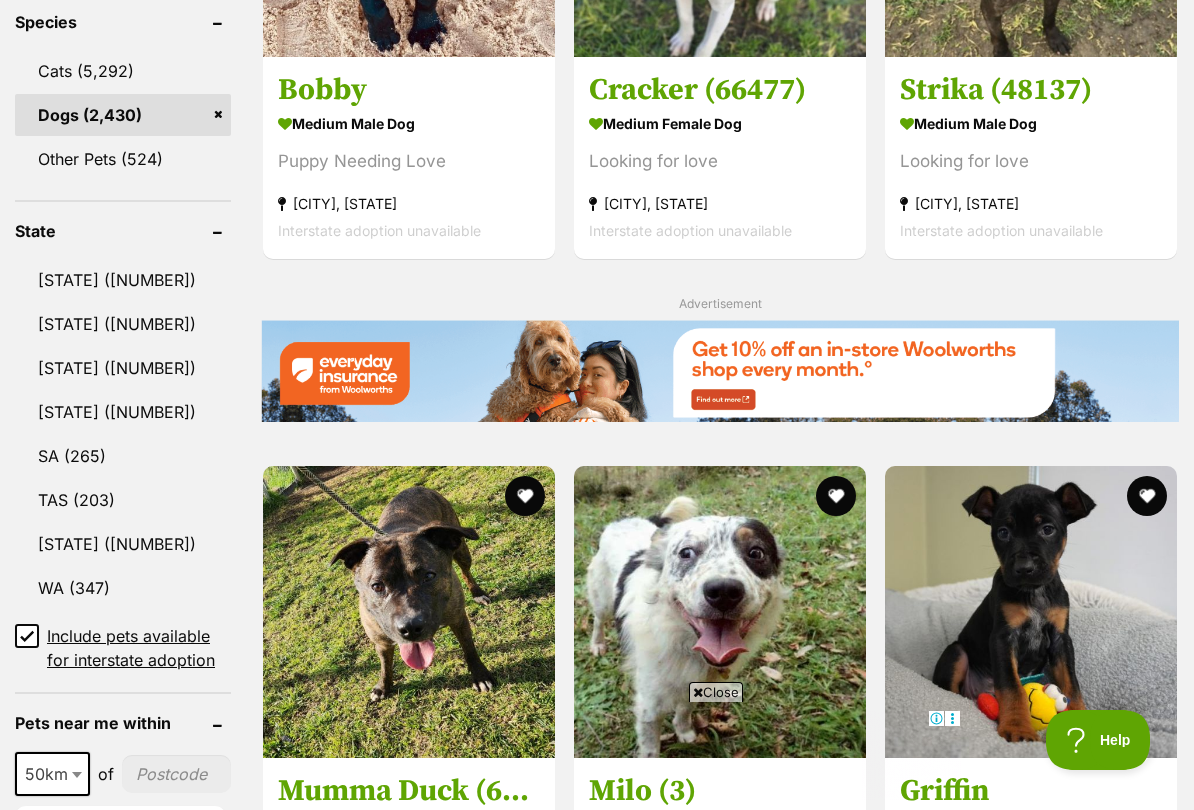 click on "QLD (813)" at bounding box center [123, 412] 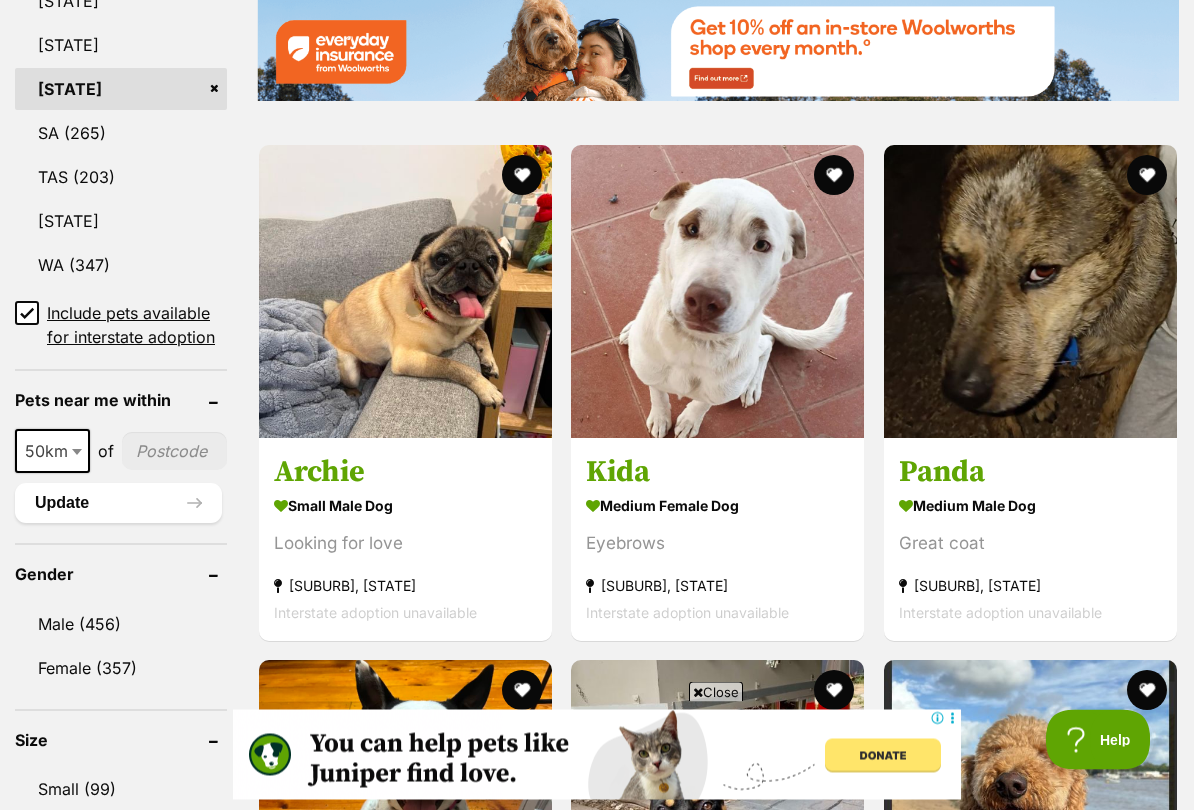 scroll, scrollTop: 0, scrollLeft: 0, axis: both 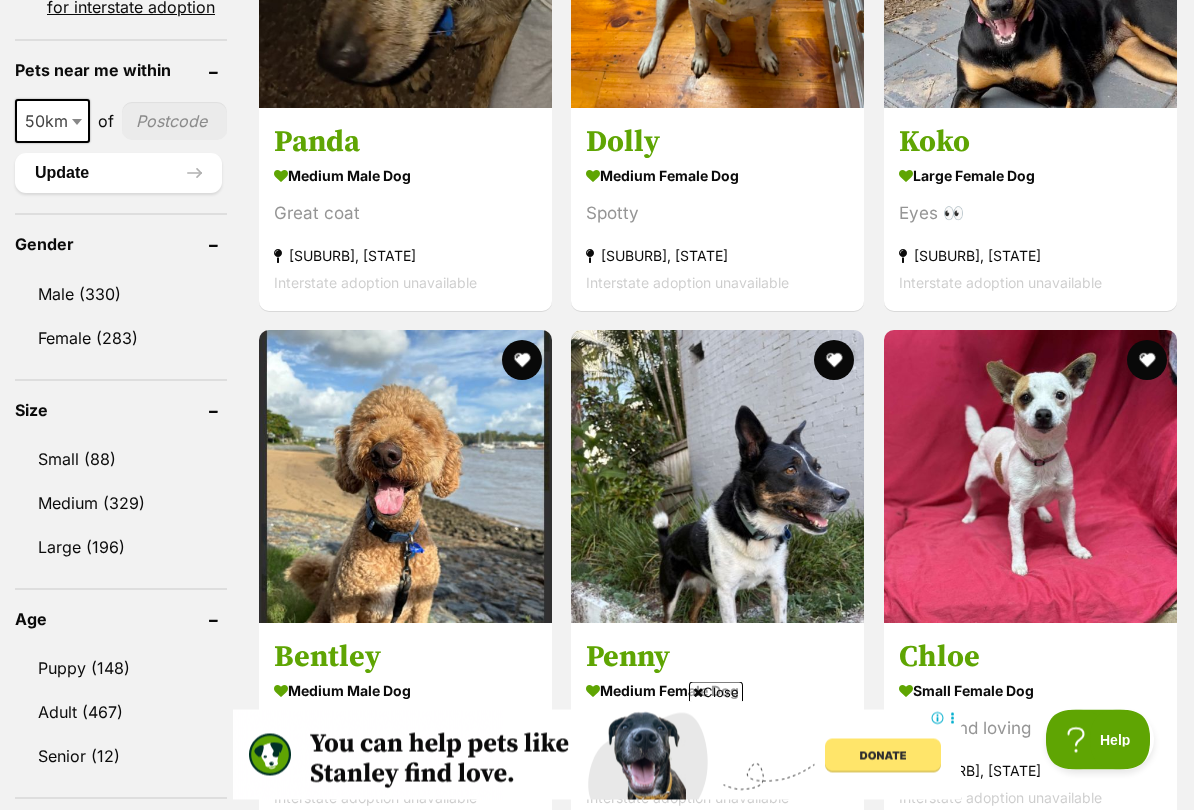 click on "Small (88)" at bounding box center (121, 460) 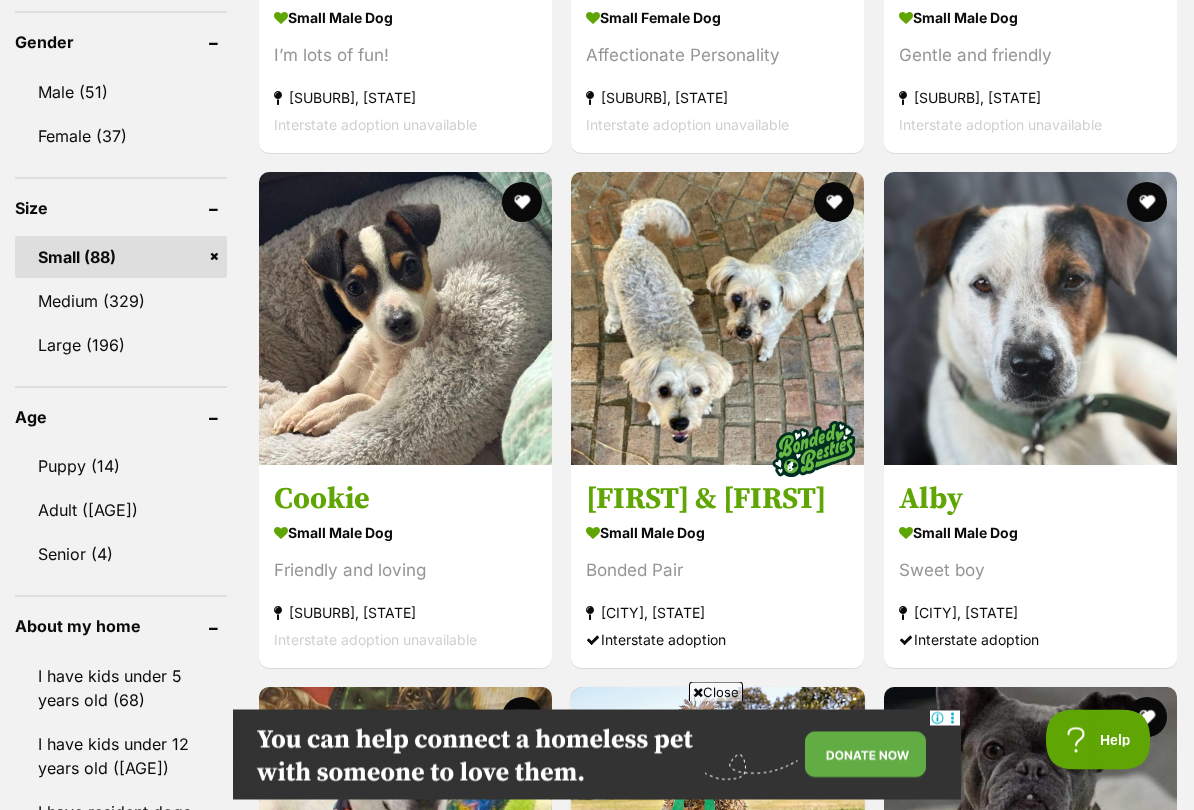 scroll, scrollTop: 1699, scrollLeft: 0, axis: vertical 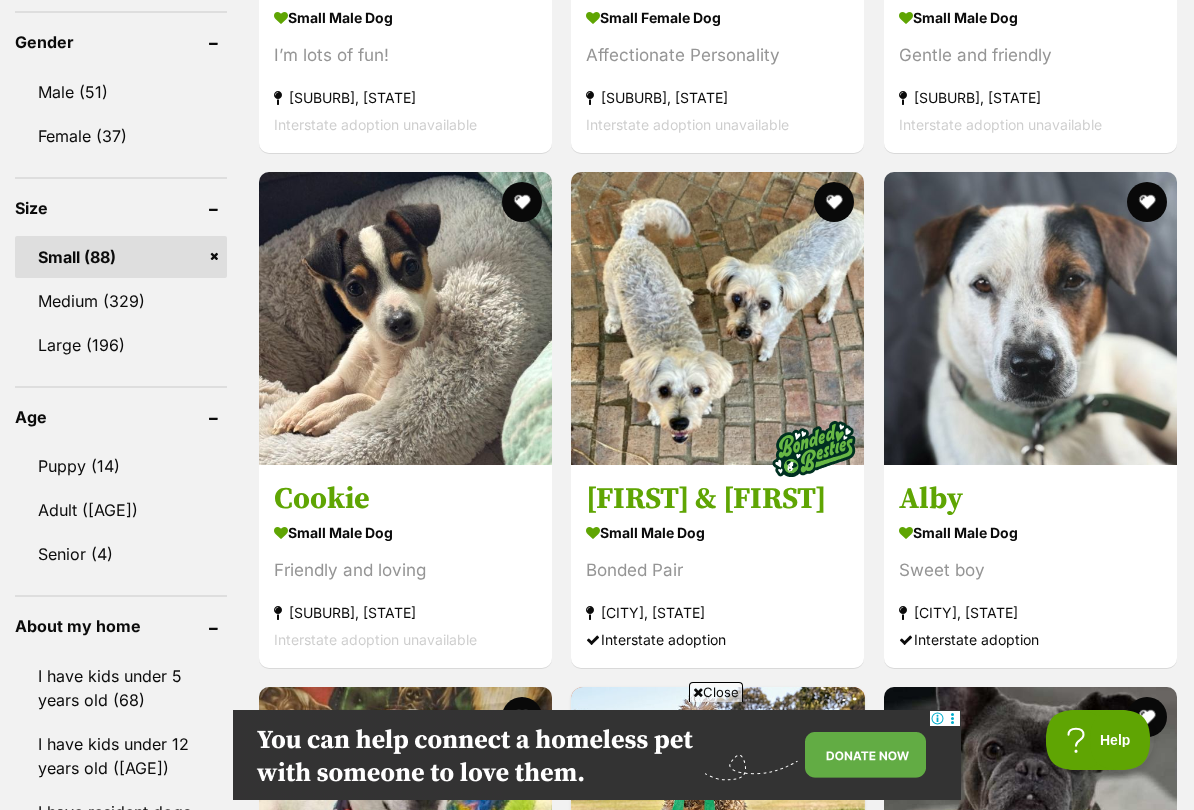 click on "Adult ([AGE])" at bounding box center [121, 510] 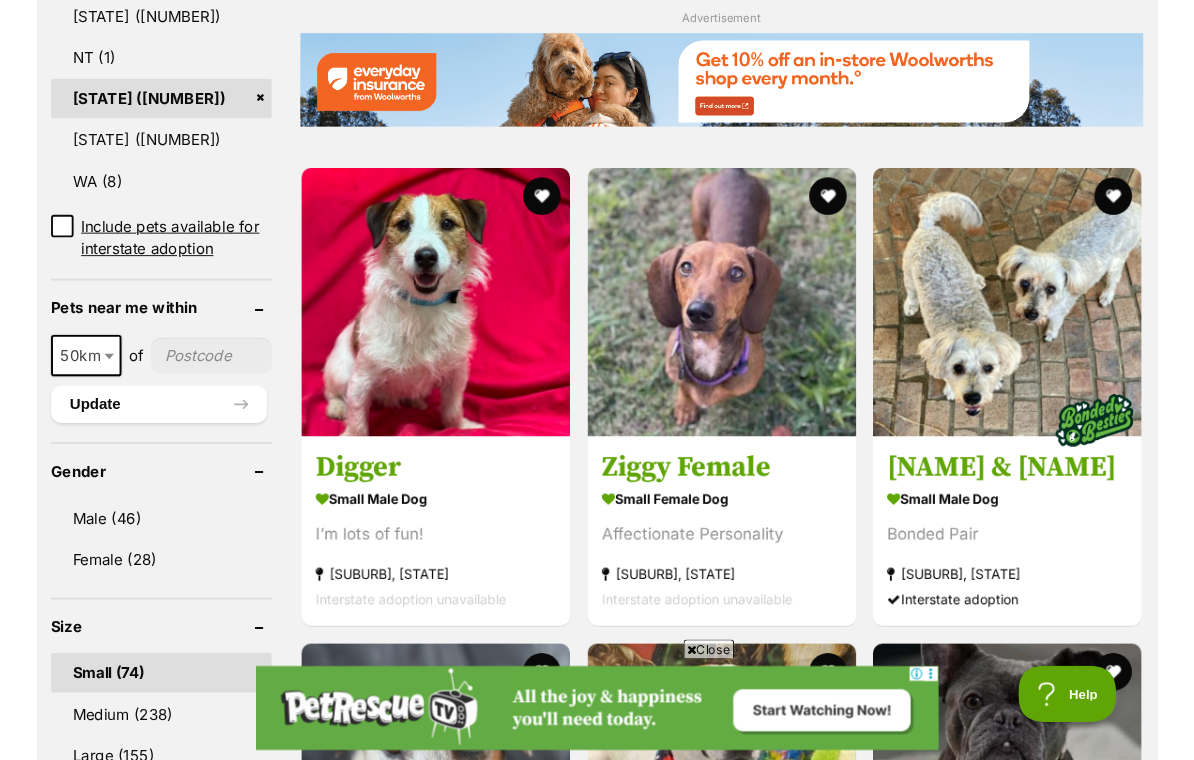 scroll, scrollTop: 1168, scrollLeft: 0, axis: vertical 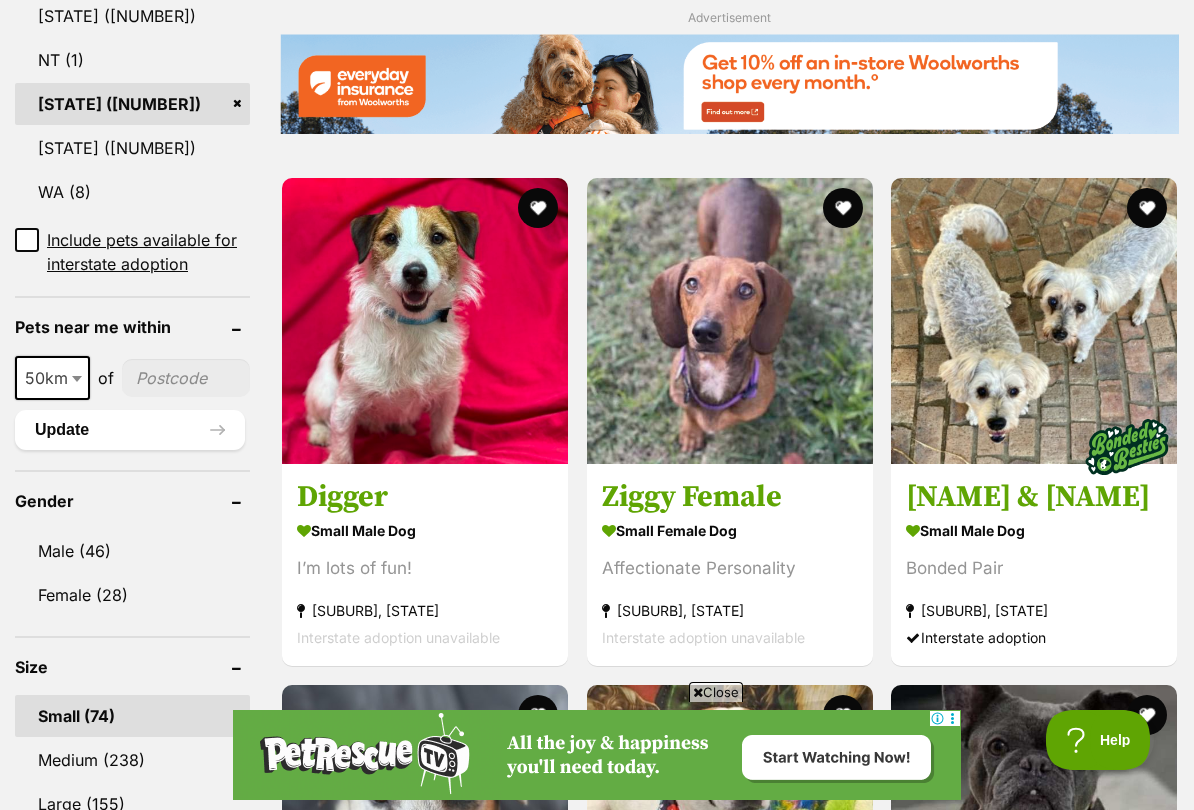 click at bounding box center (186, 378) 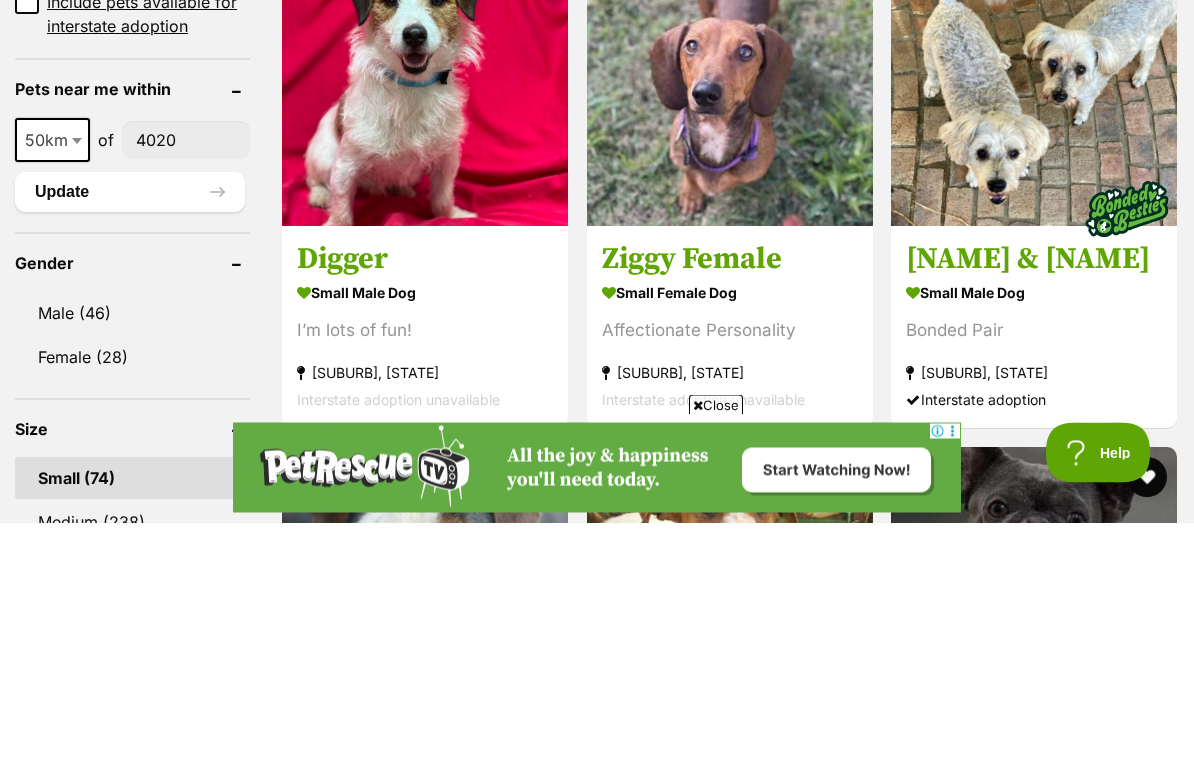 type on "4020" 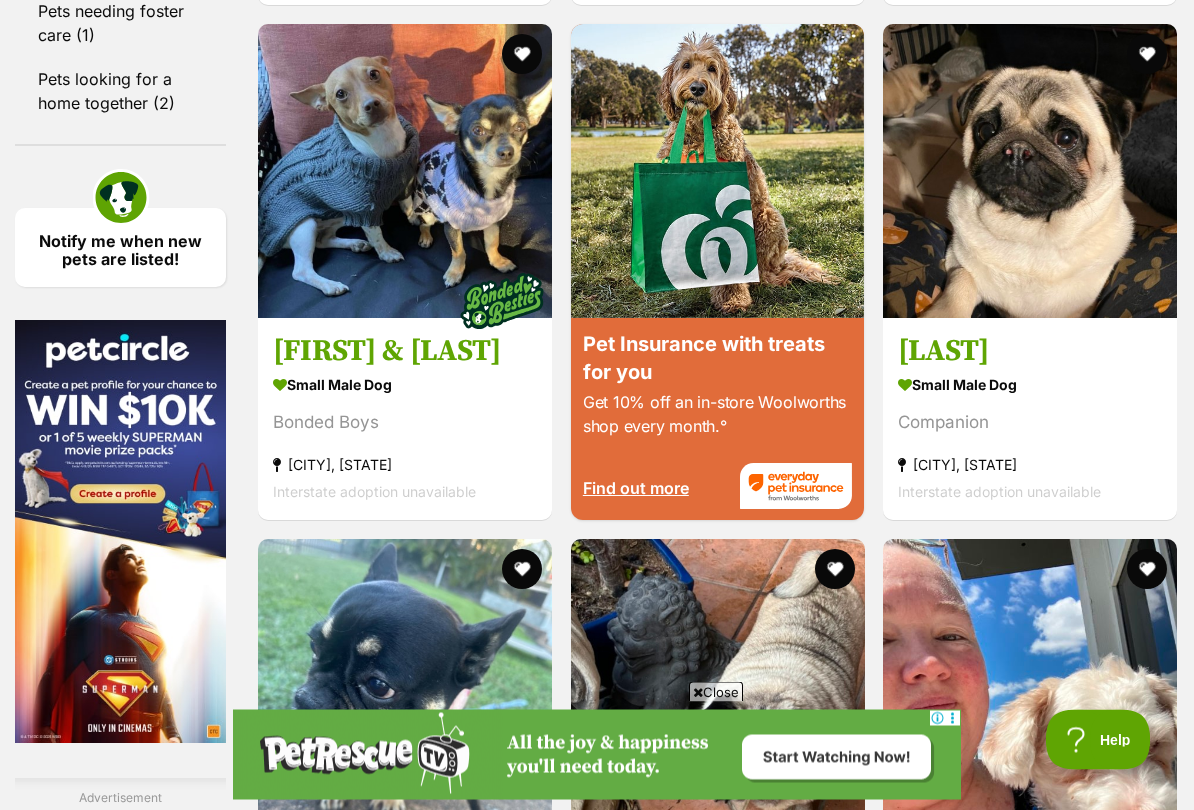 scroll, scrollTop: 2389, scrollLeft: 0, axis: vertical 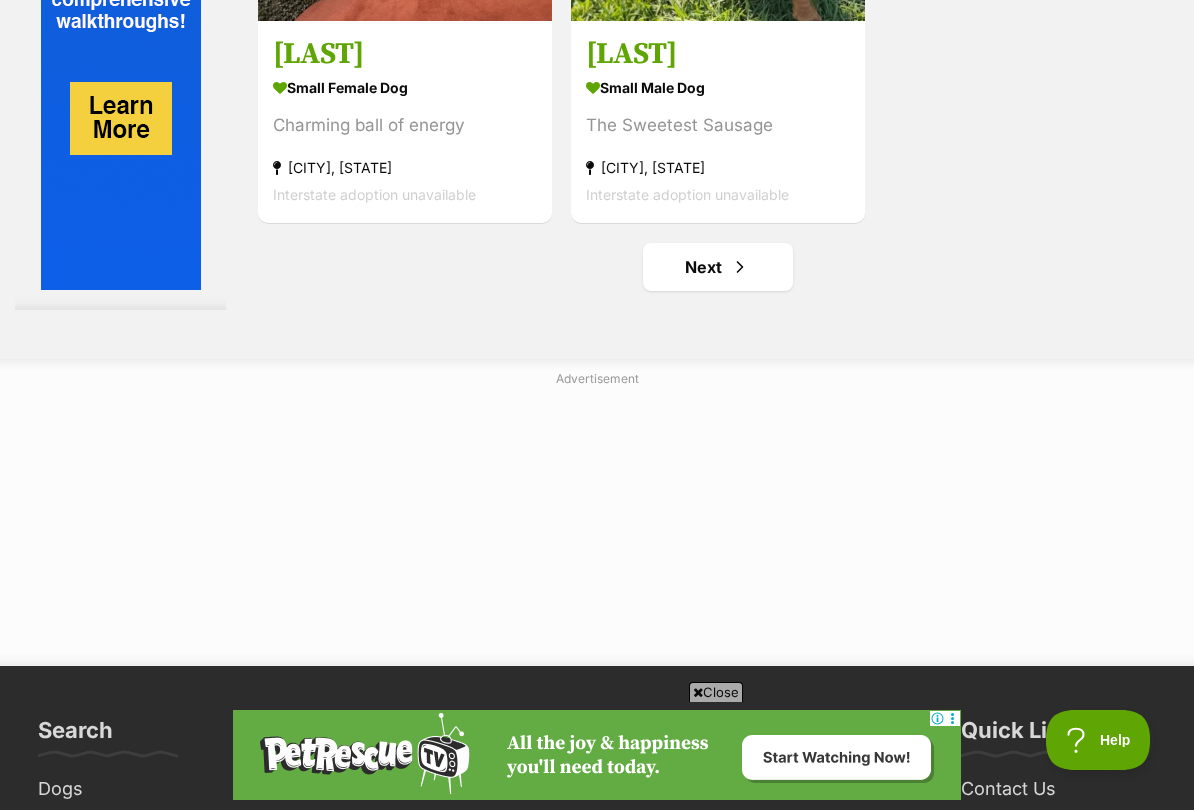click at bounding box center (740, 267) 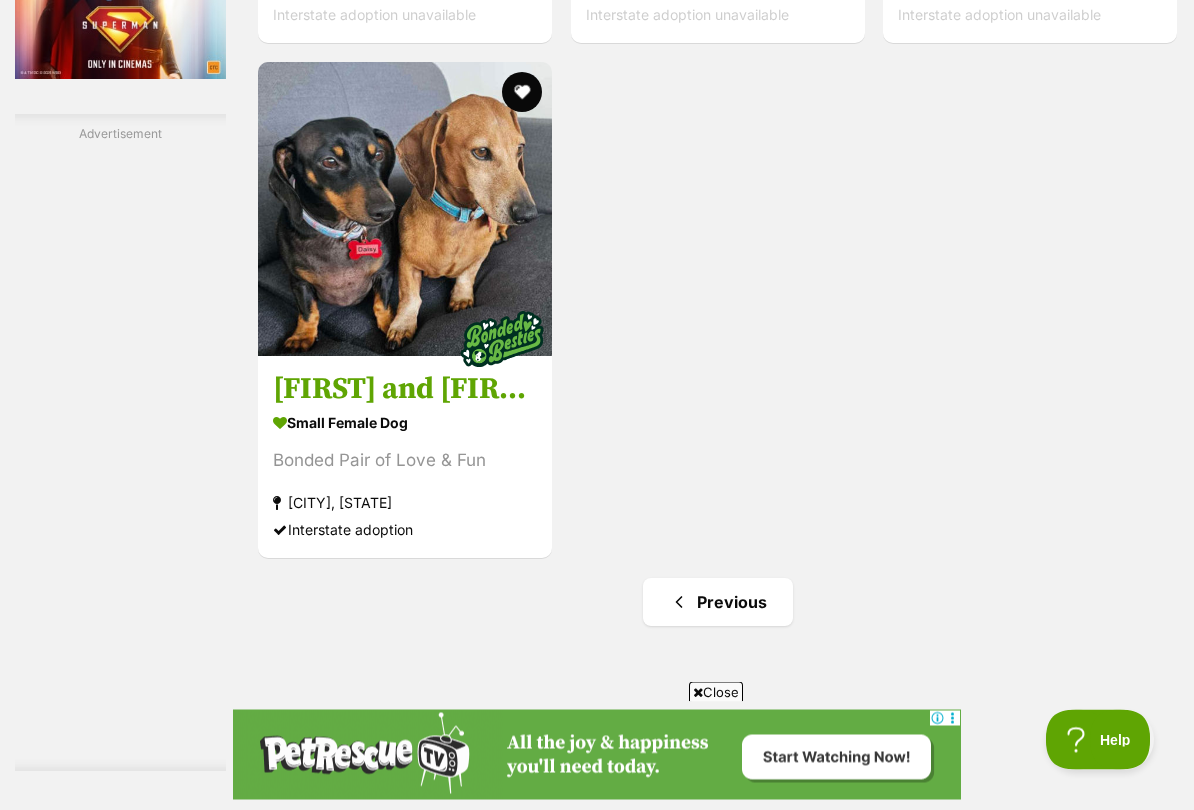 scroll, scrollTop: 3076, scrollLeft: 0, axis: vertical 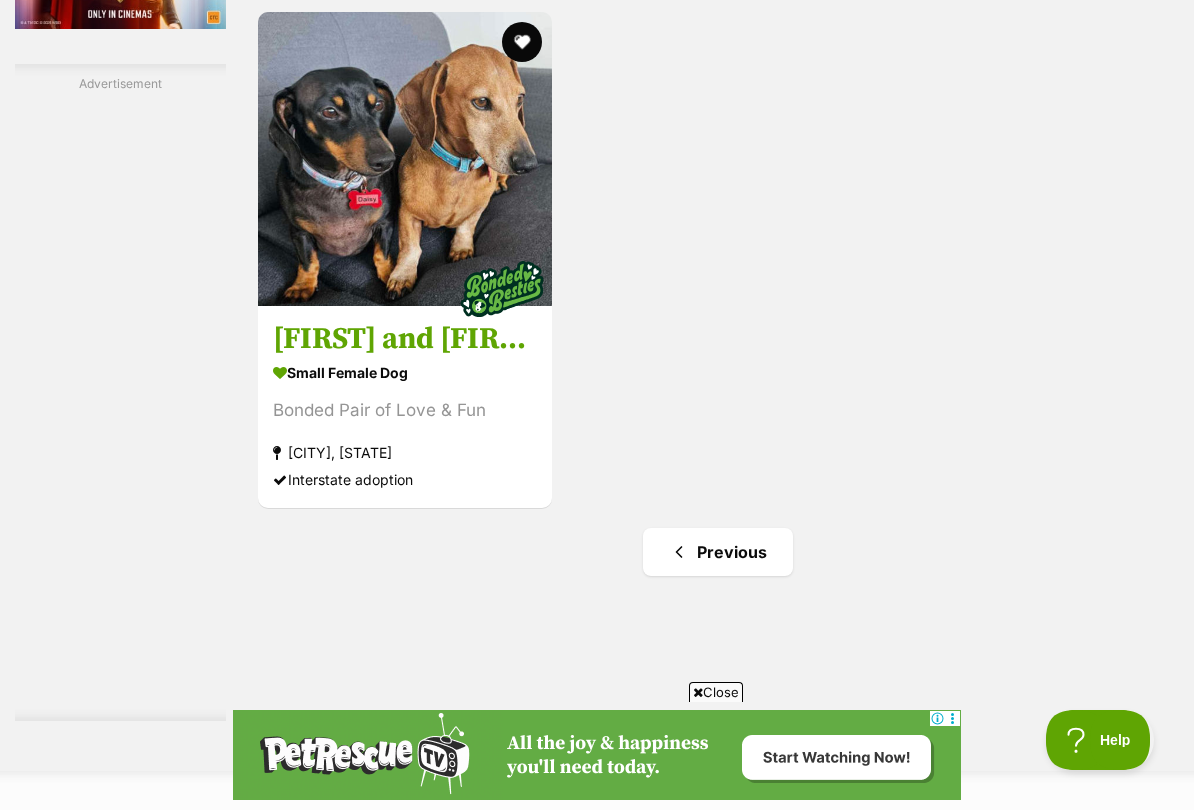 click on "Previous" at bounding box center (718, 552) 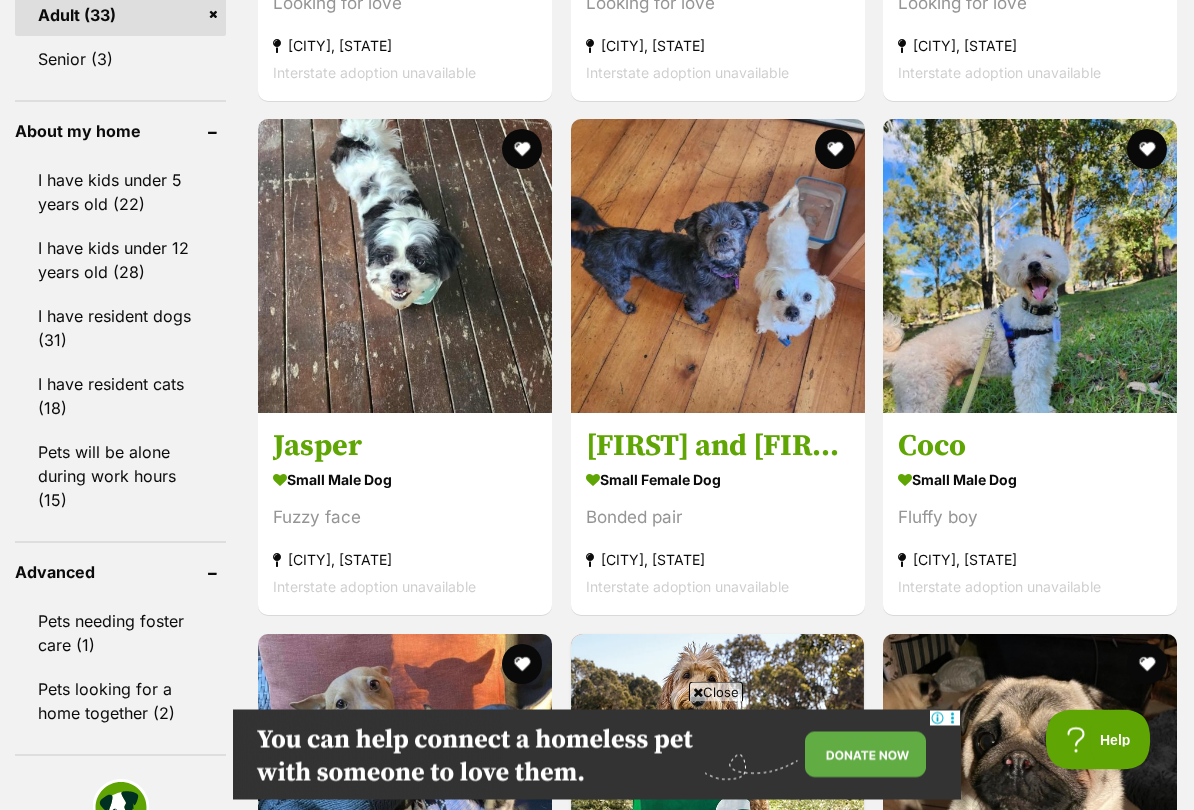 scroll, scrollTop: 1752, scrollLeft: 0, axis: vertical 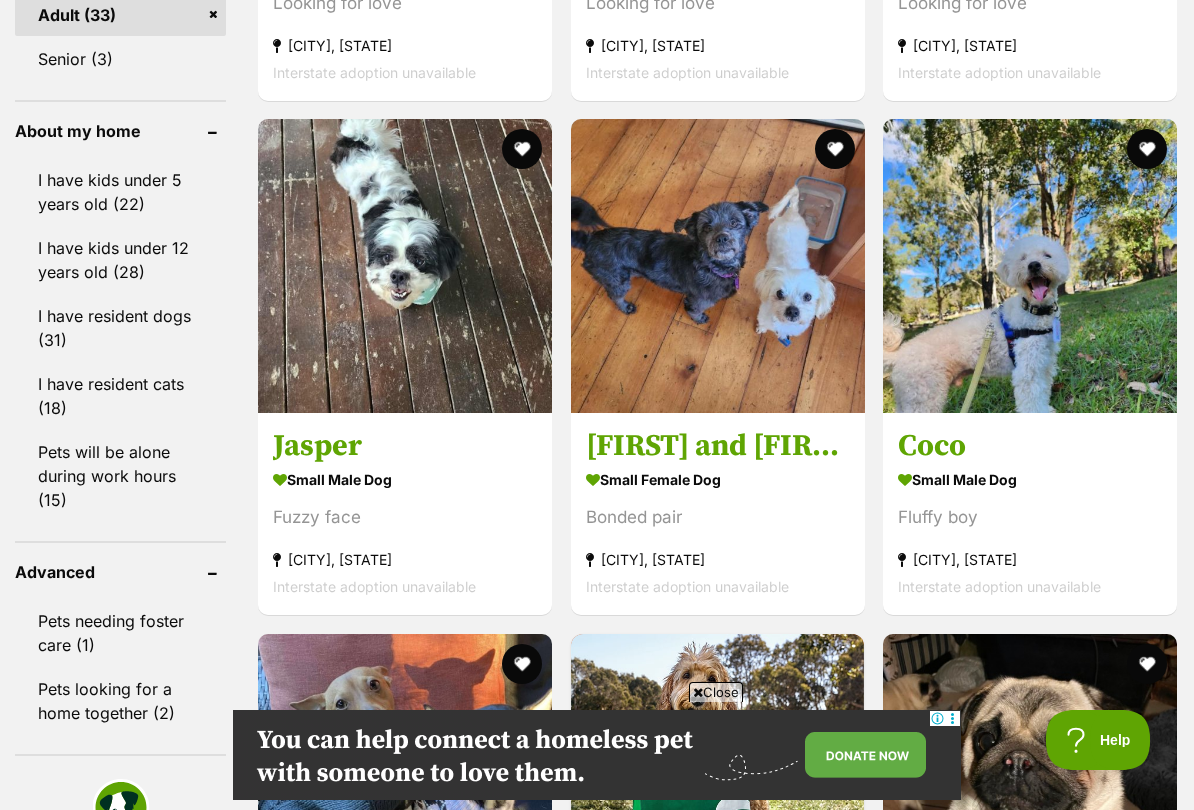 click at bounding box center (405, 266) 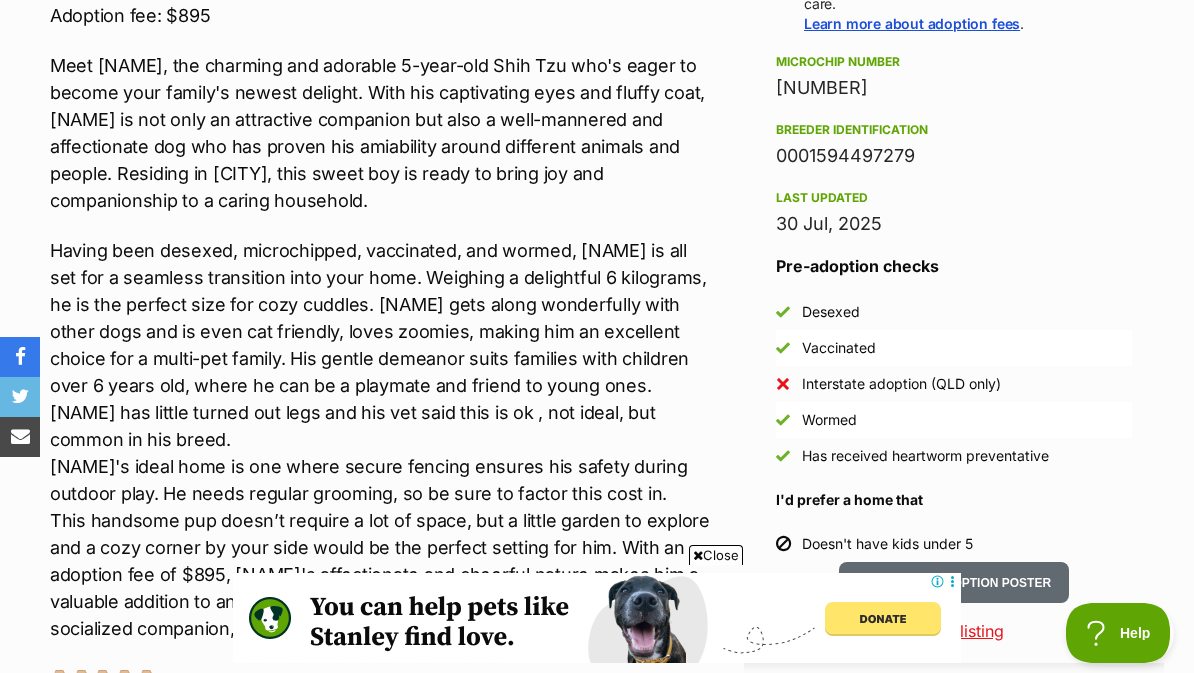 scroll, scrollTop: 1571, scrollLeft: 0, axis: vertical 